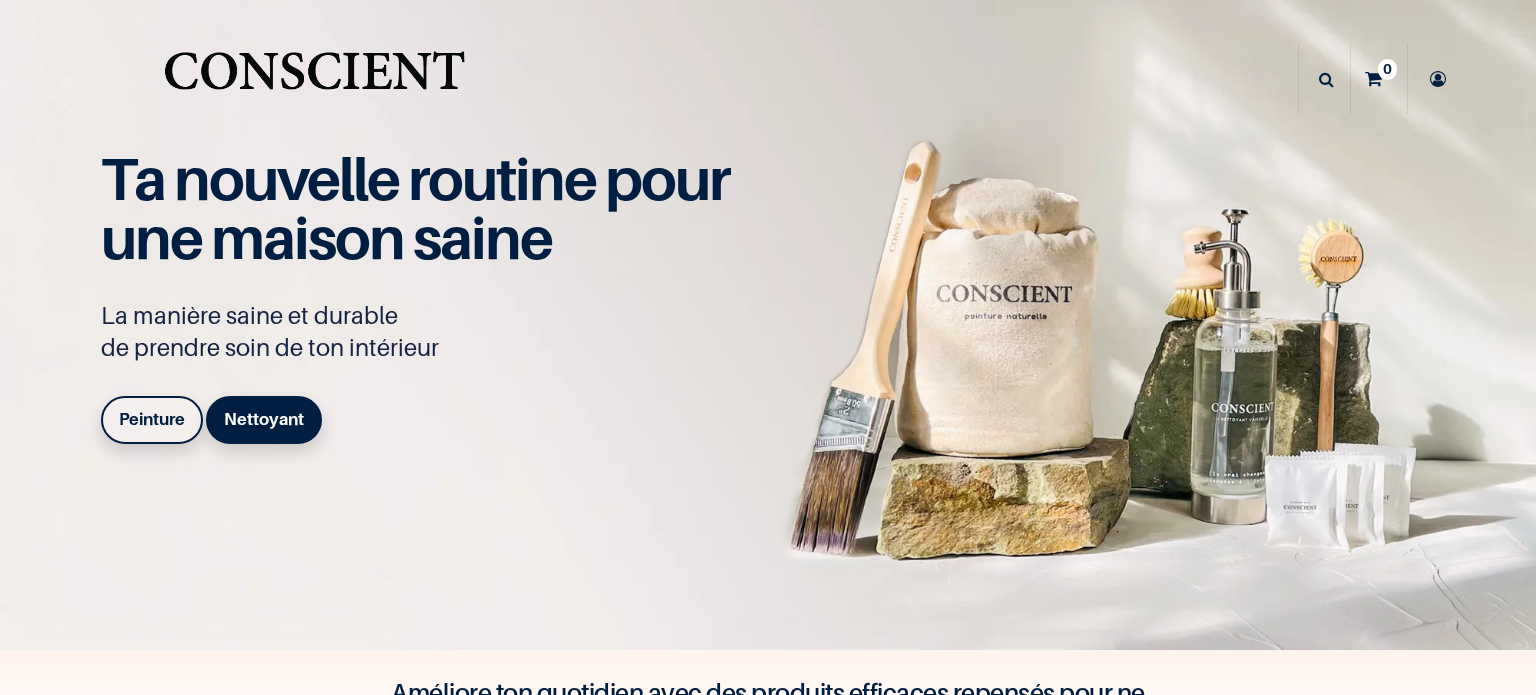 scroll, scrollTop: 0, scrollLeft: 0, axis: both 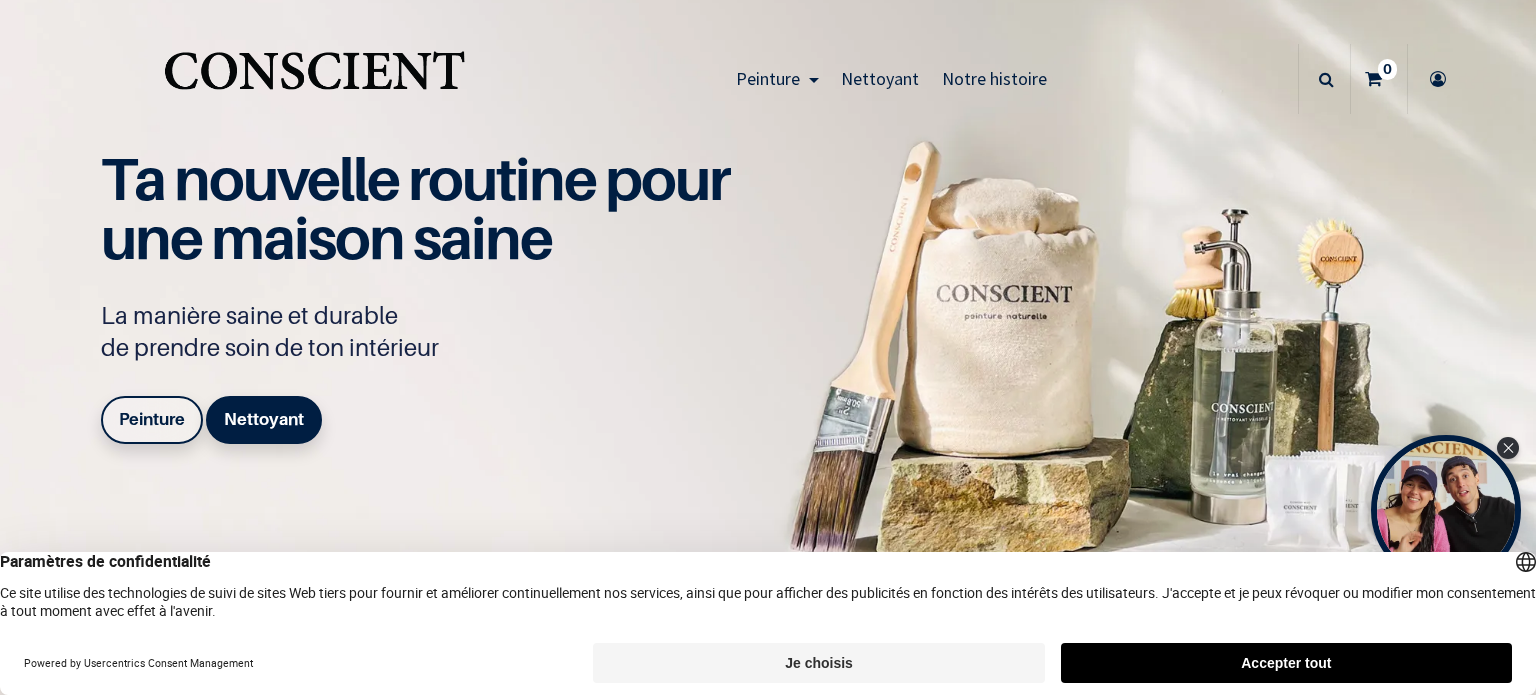 click on "Accepter tout" at bounding box center [1286, 663] 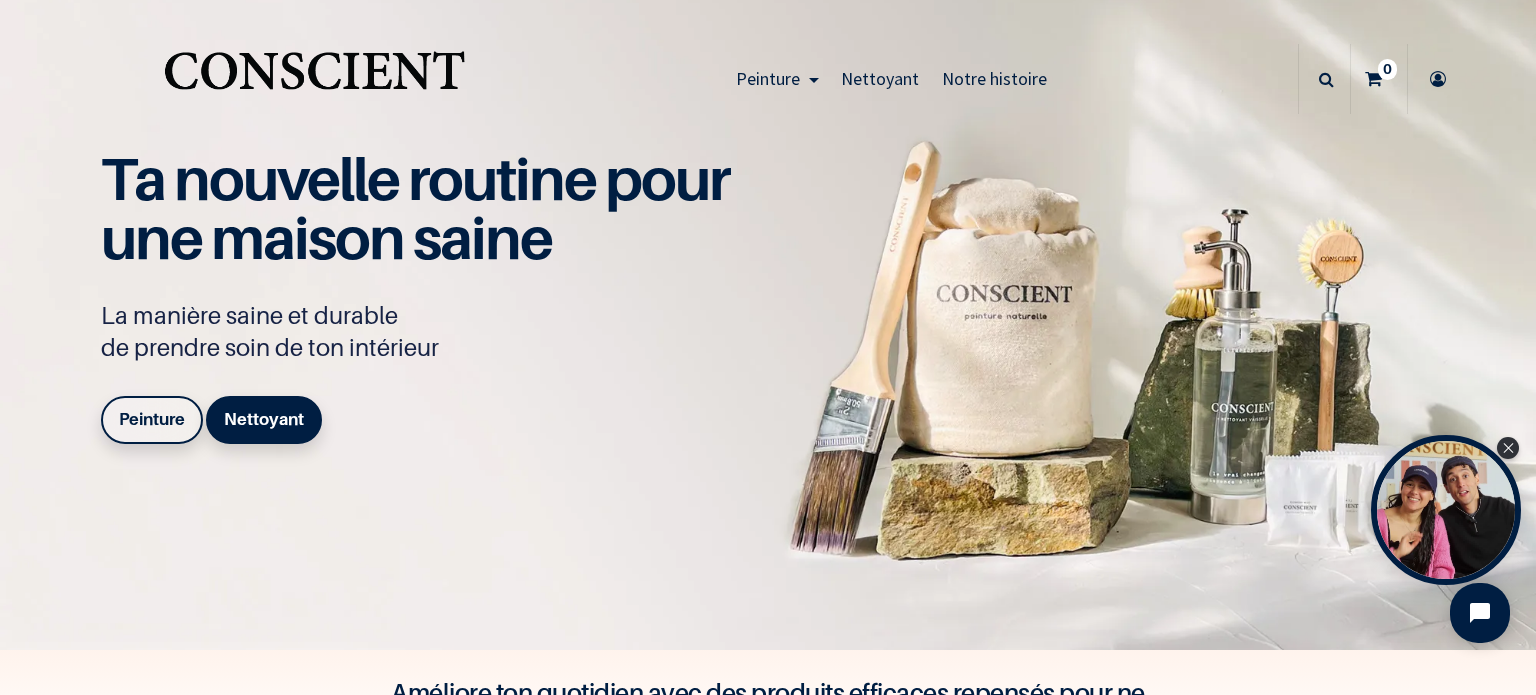 click on "Peinture" at bounding box center (152, 419) 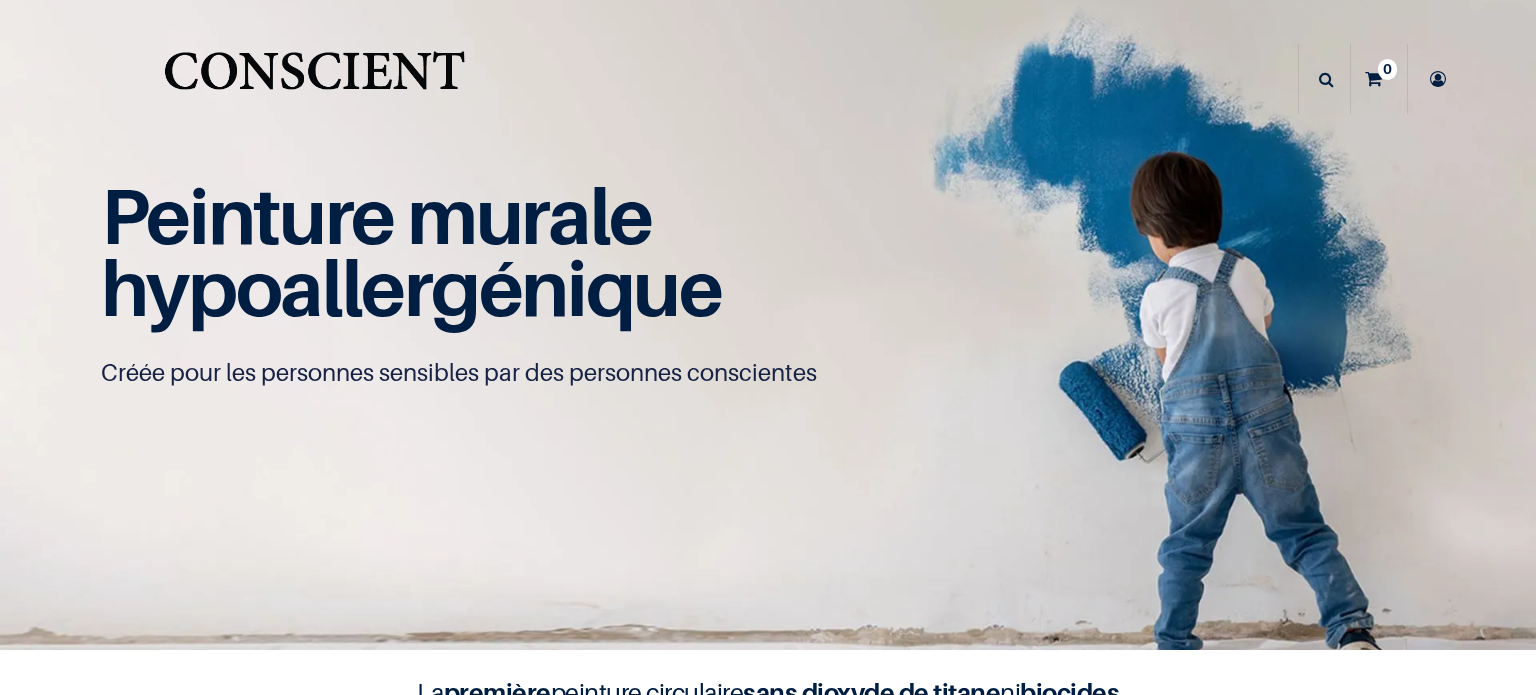 scroll, scrollTop: 0, scrollLeft: 0, axis: both 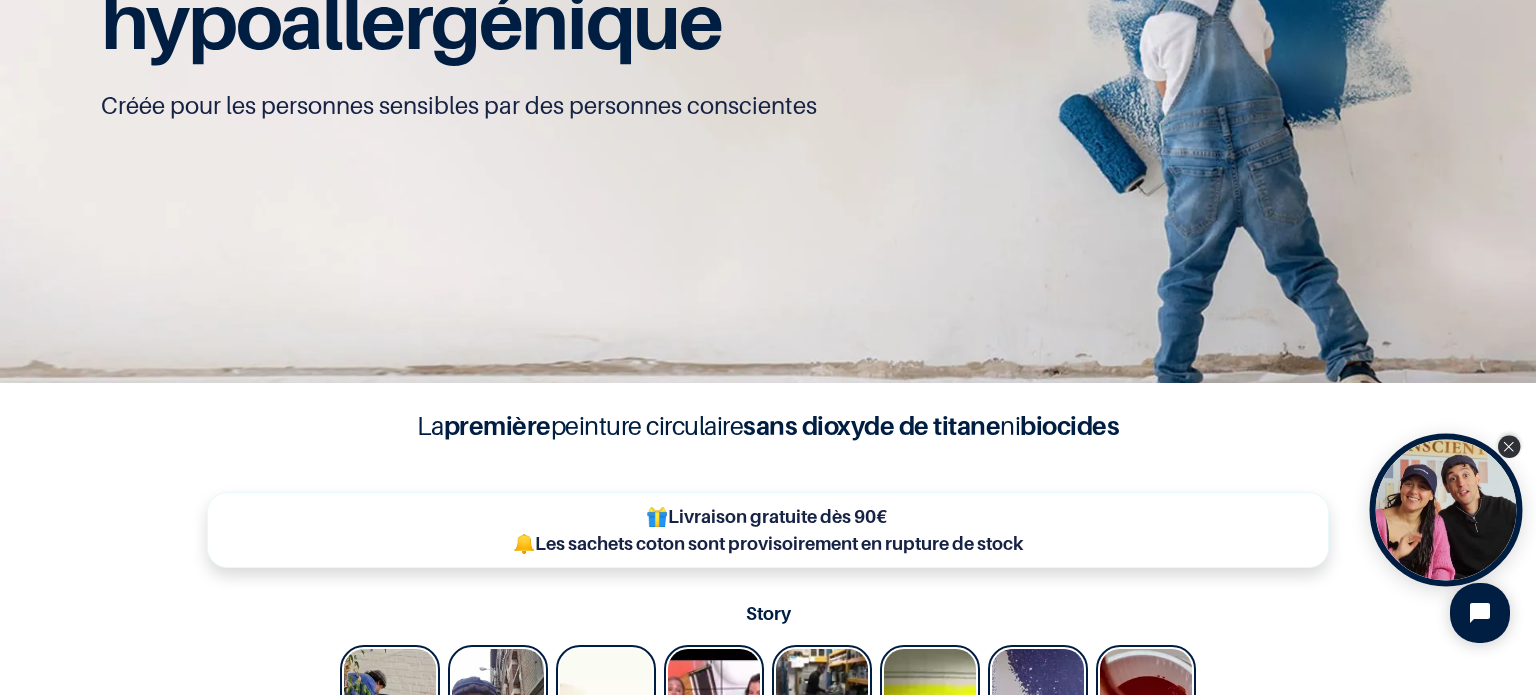 click 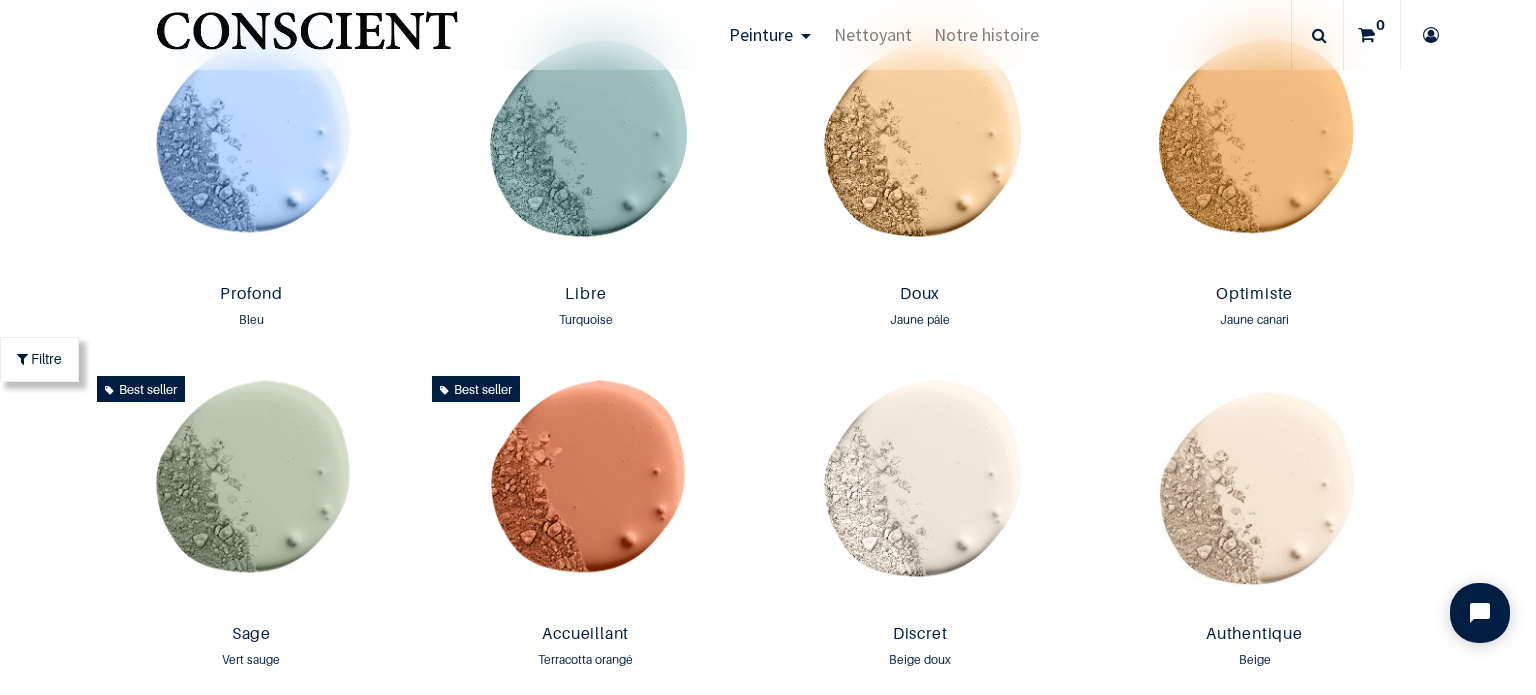 scroll, scrollTop: 1442, scrollLeft: 0, axis: vertical 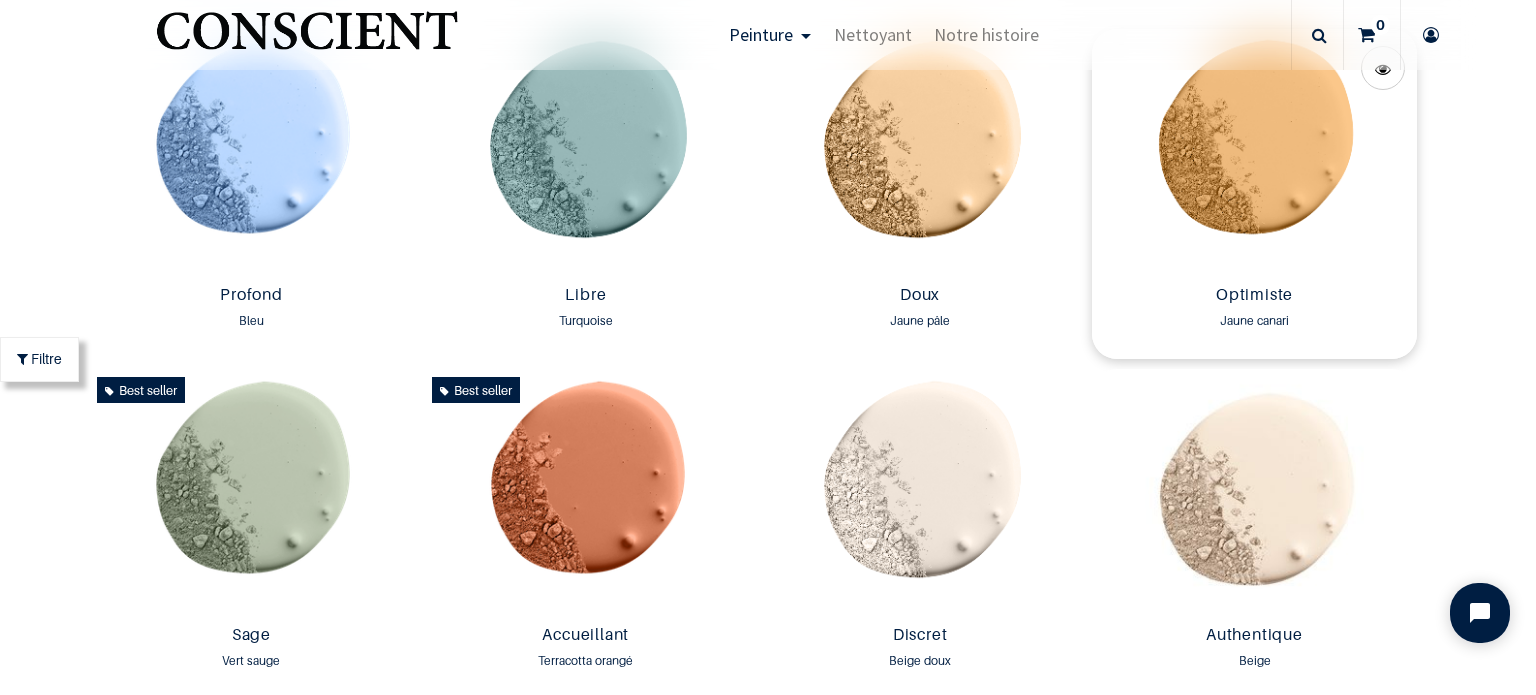 click at bounding box center (1254, 153) 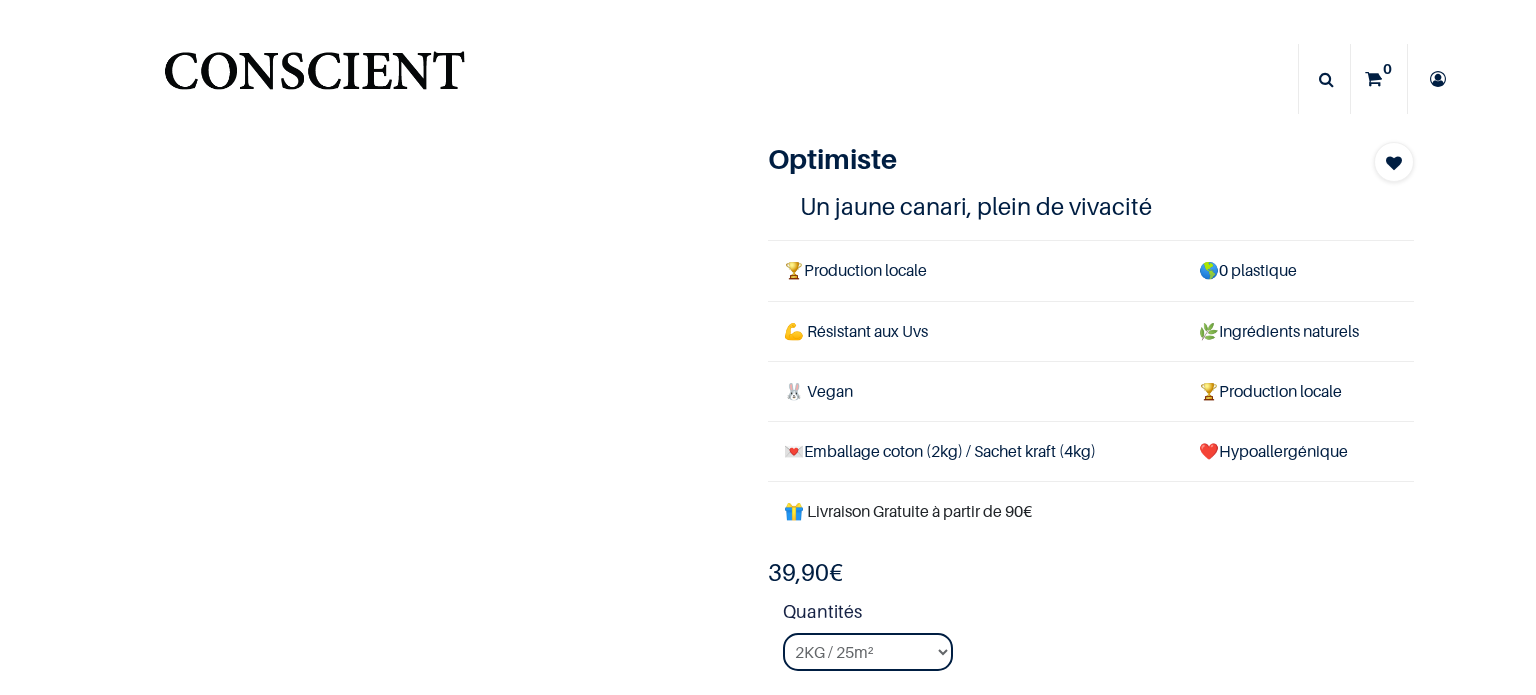 scroll, scrollTop: 0, scrollLeft: 0, axis: both 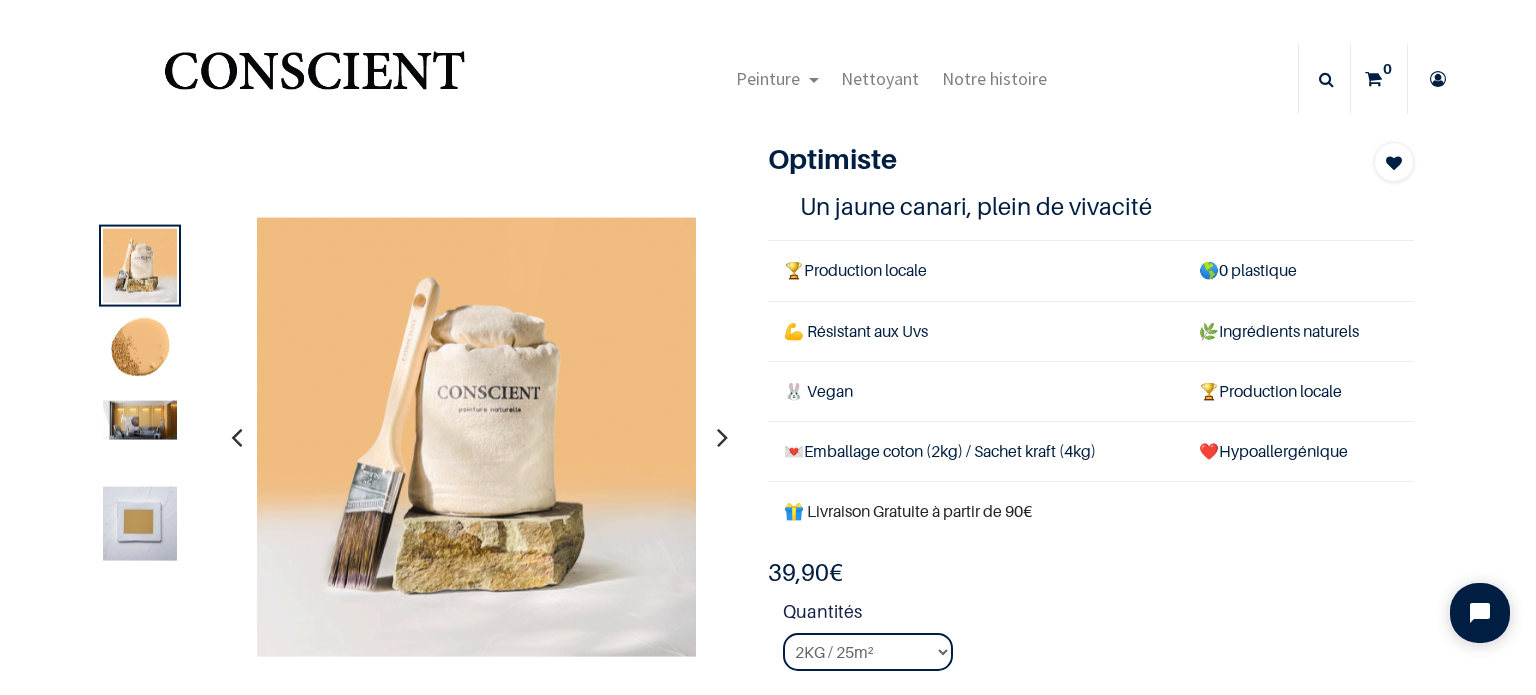 click at bounding box center (722, 437) 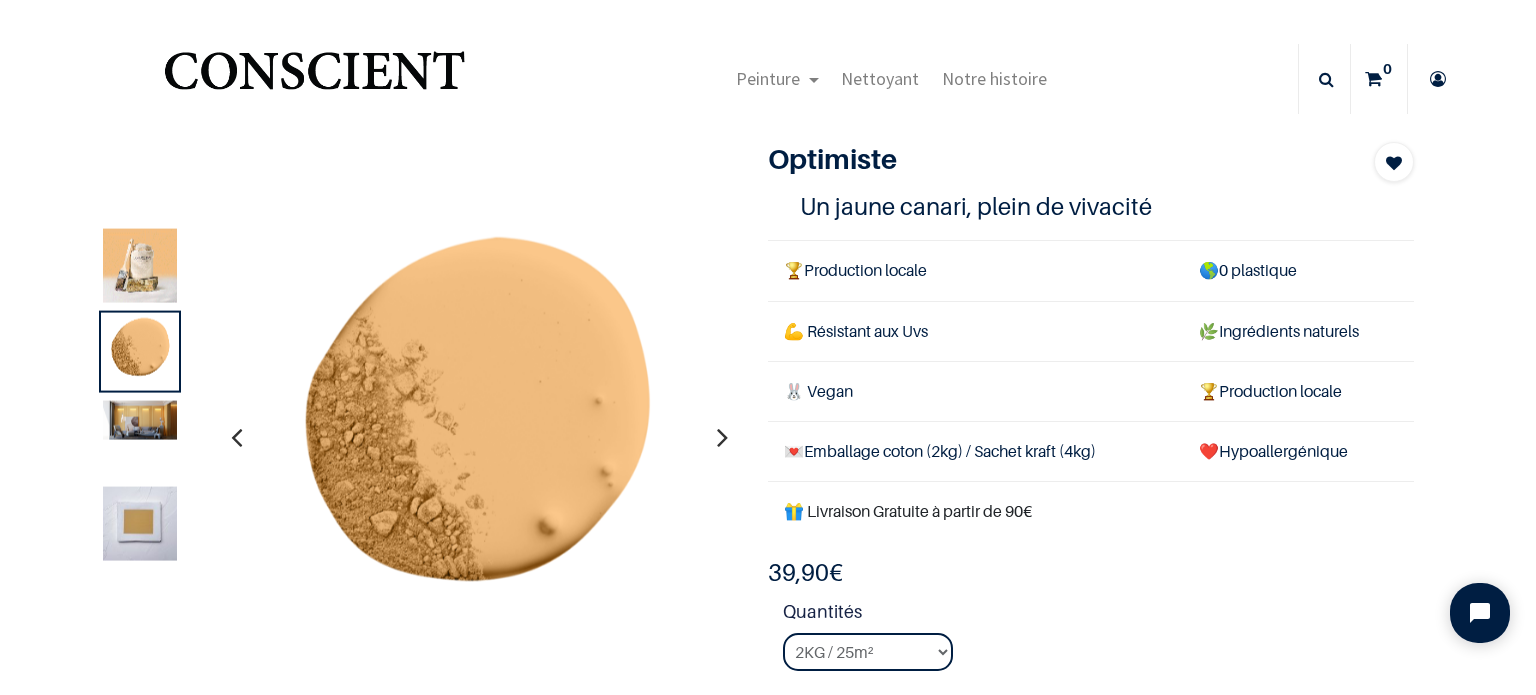 click at bounding box center [722, 437] 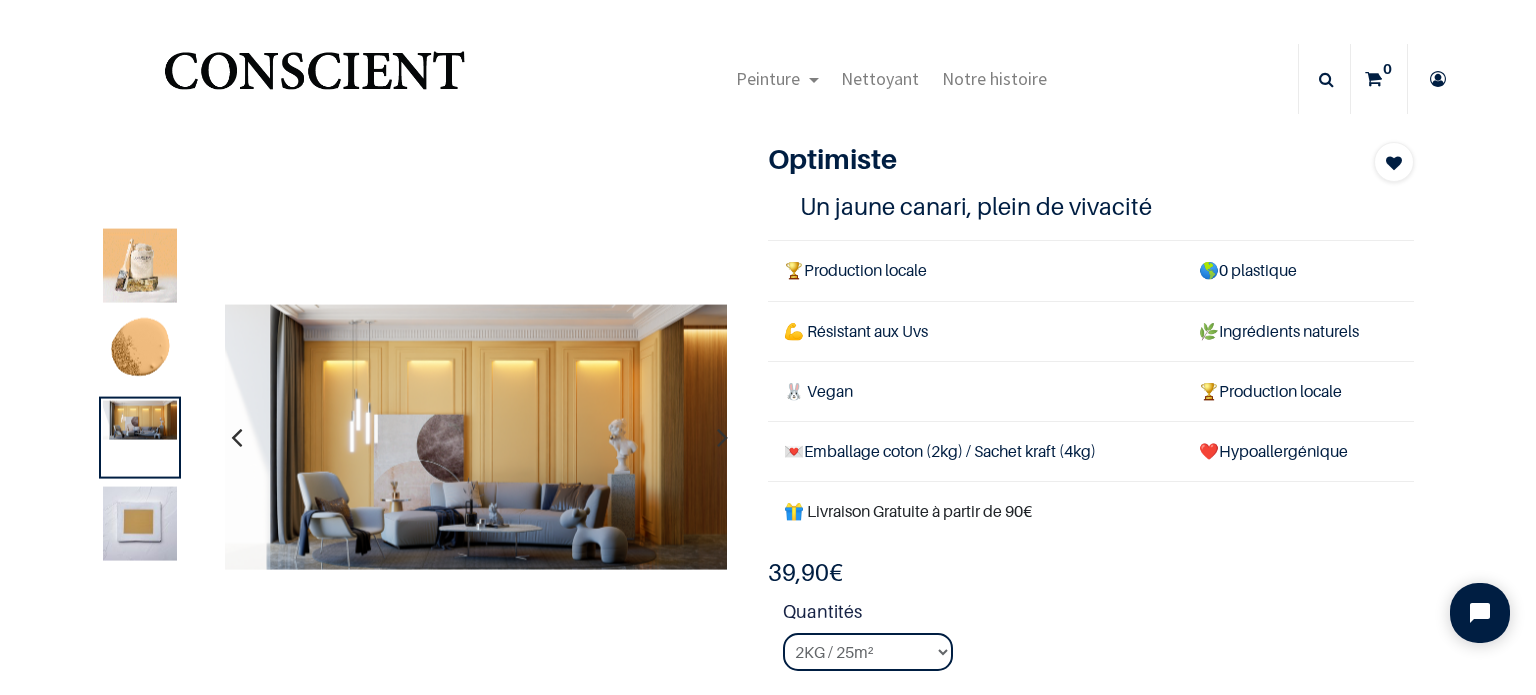 click at bounding box center (722, 437) 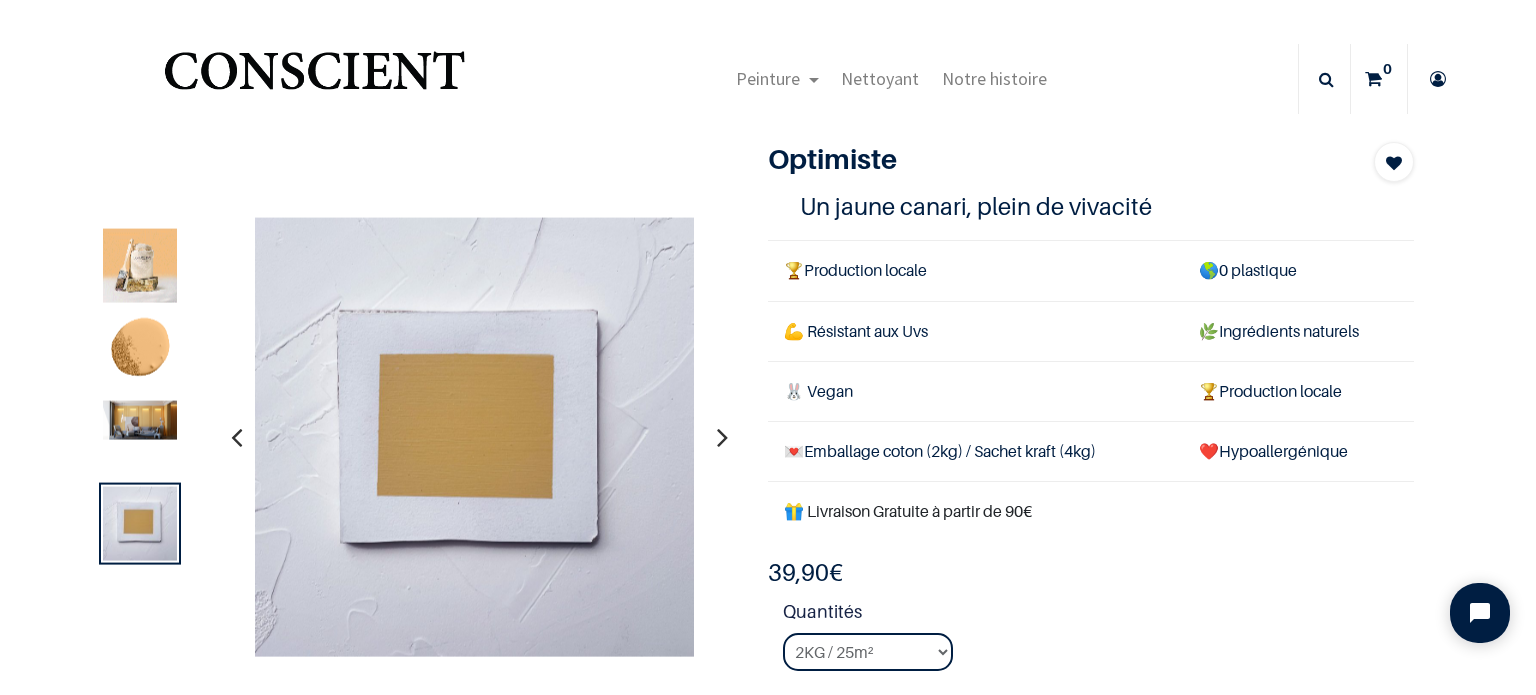 click at bounding box center [722, 437] 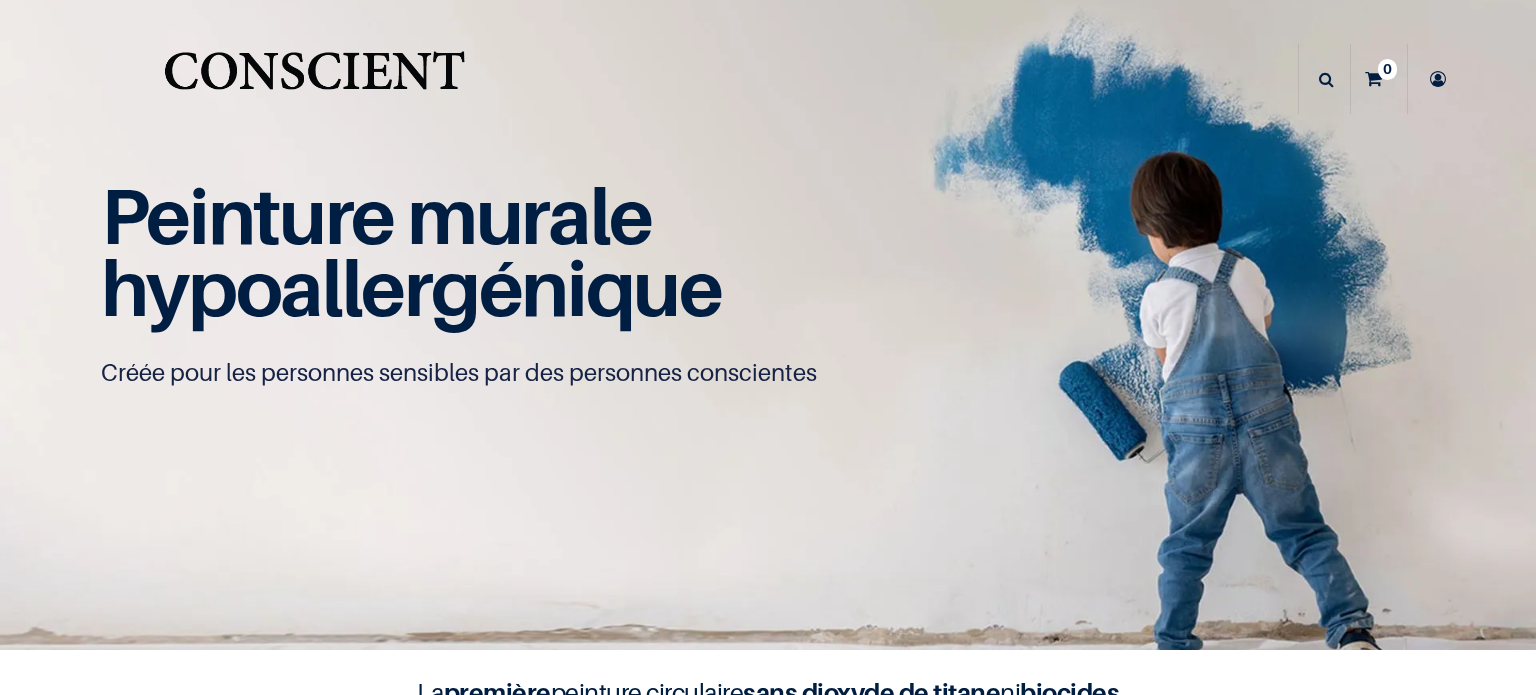 scroll, scrollTop: 0, scrollLeft: 0, axis: both 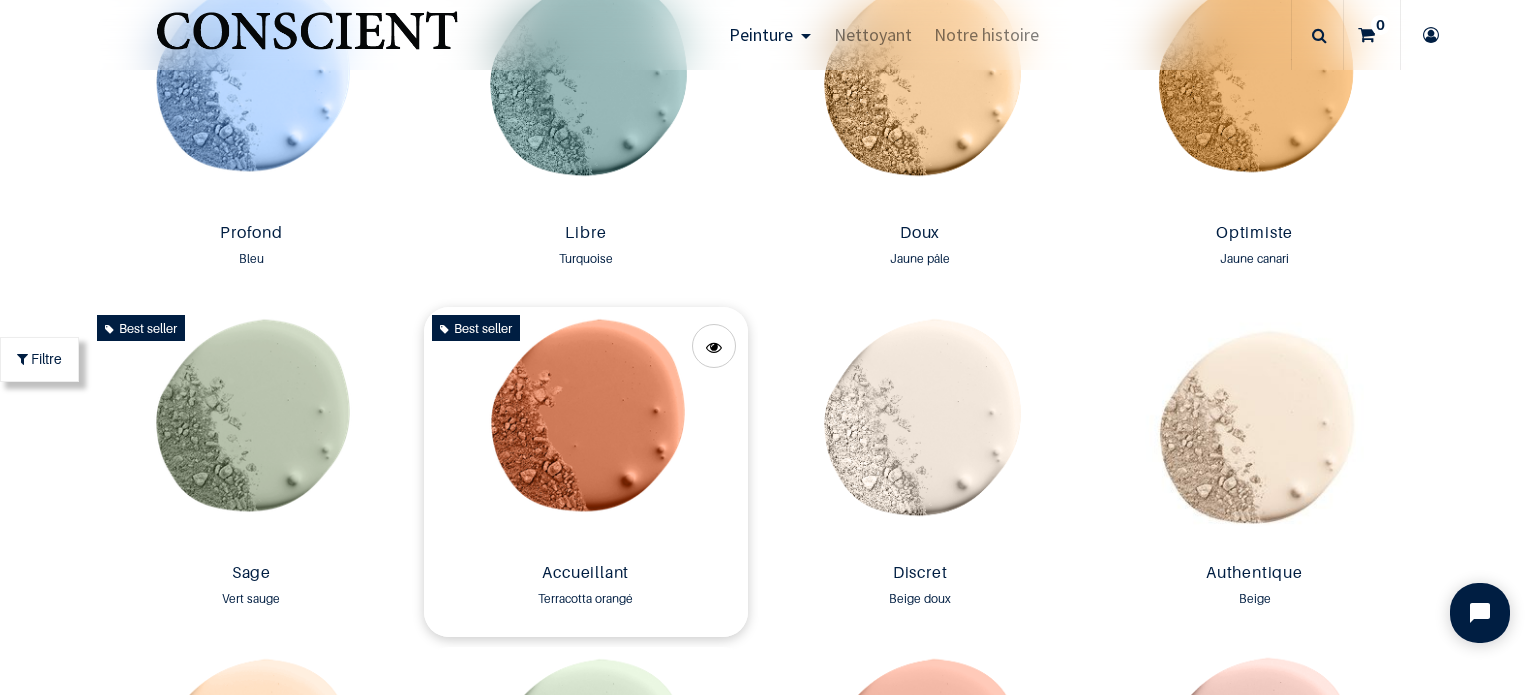 click at bounding box center [586, 431] 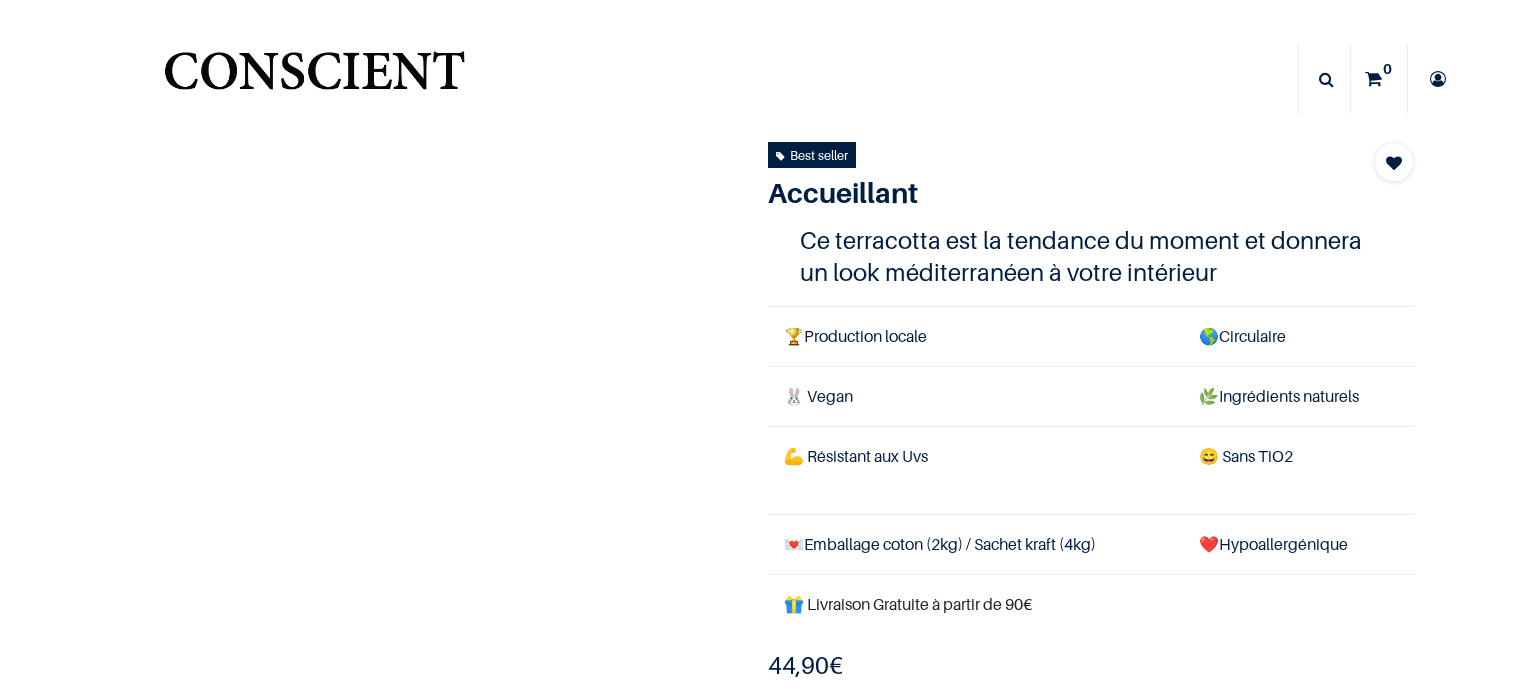 scroll, scrollTop: 0, scrollLeft: 0, axis: both 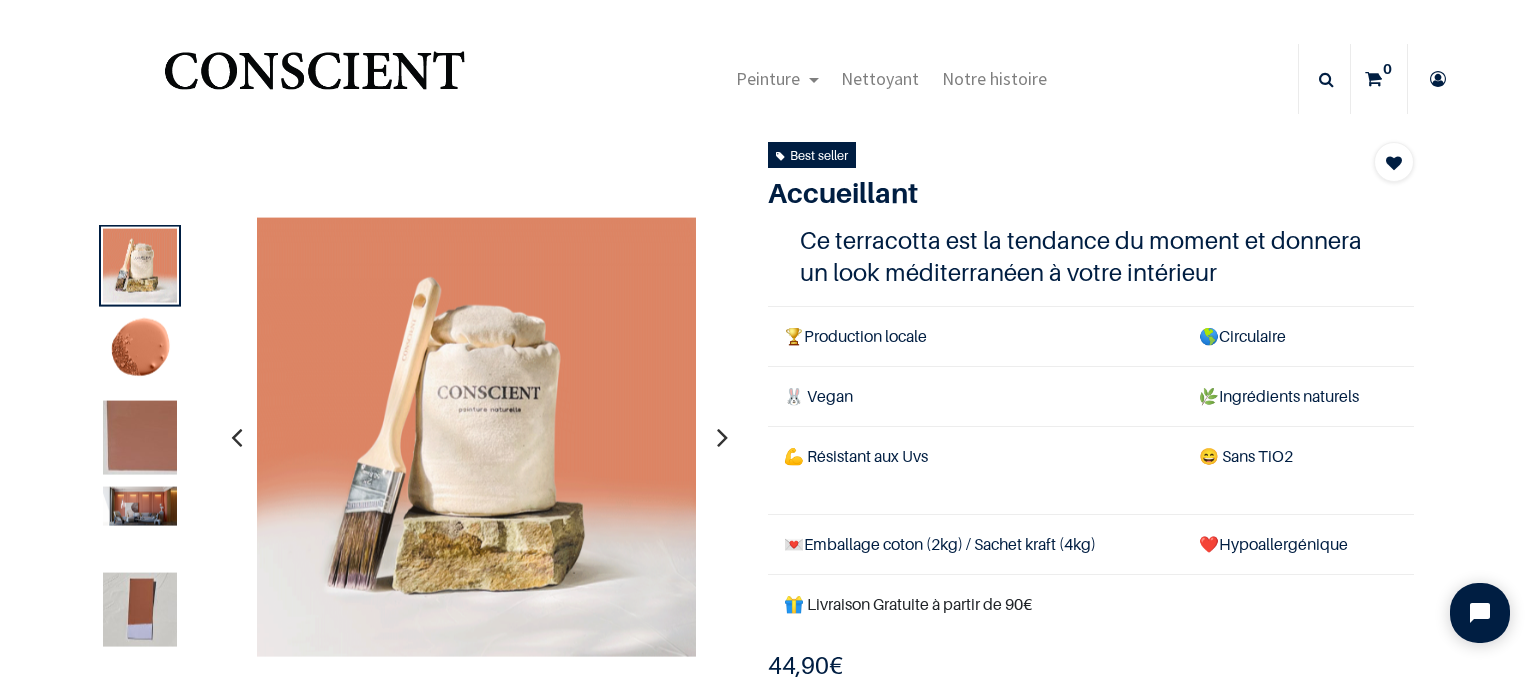 click at bounding box center (722, 437) 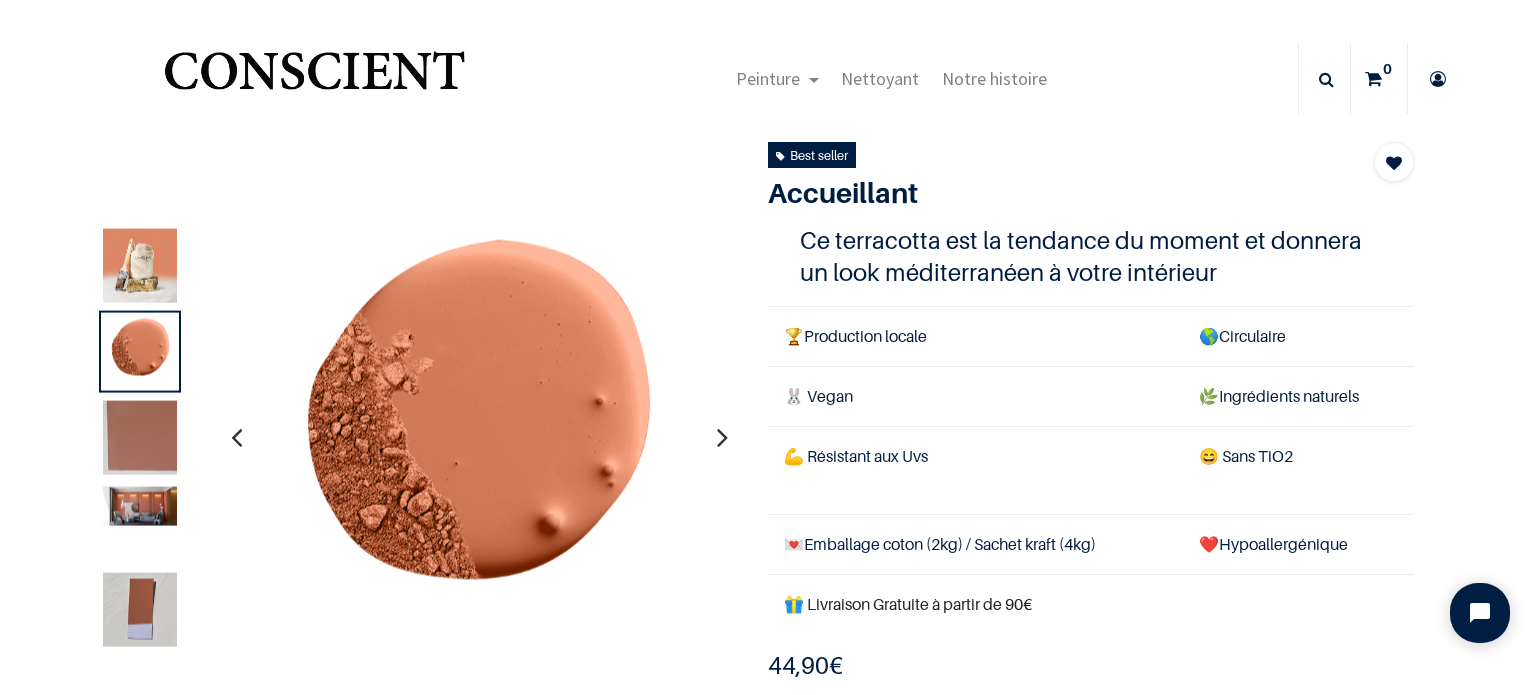 click at bounding box center (722, 437) 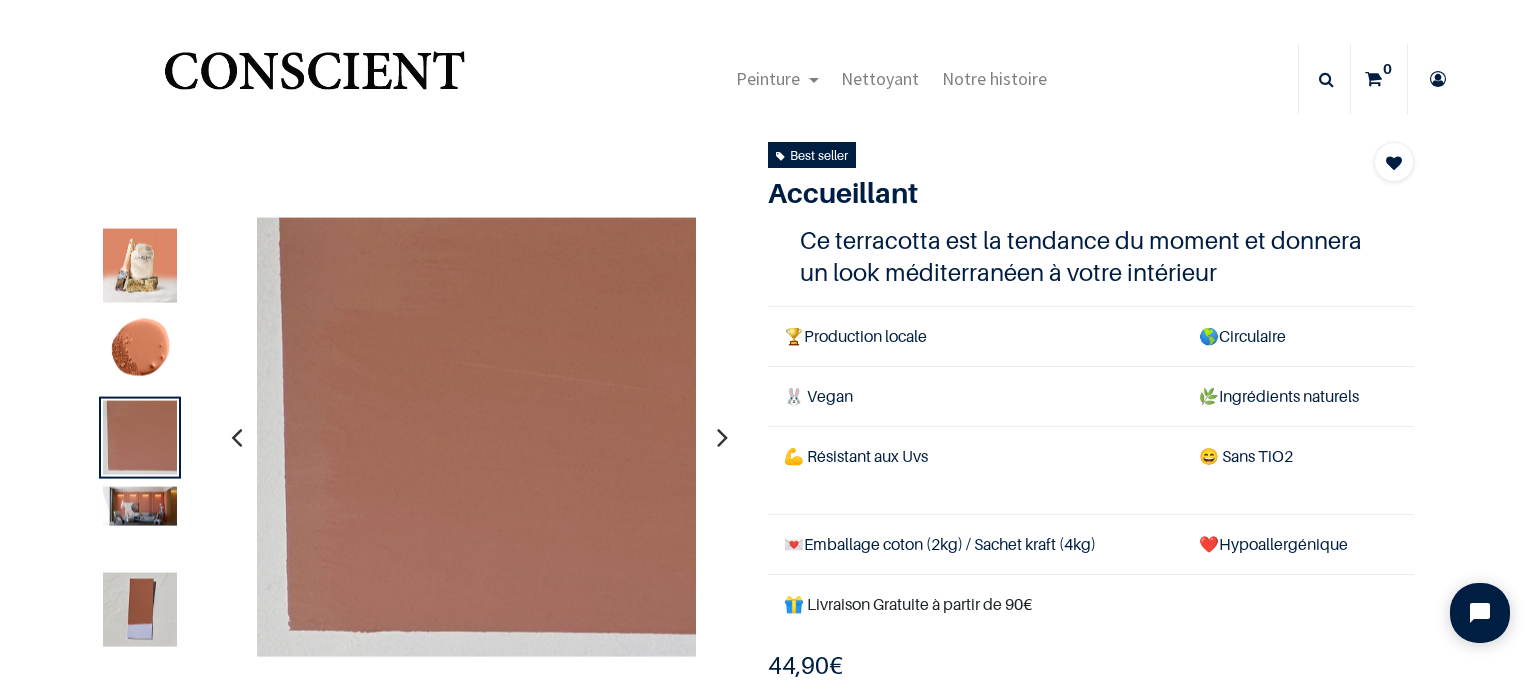 click at bounding box center (722, 437) 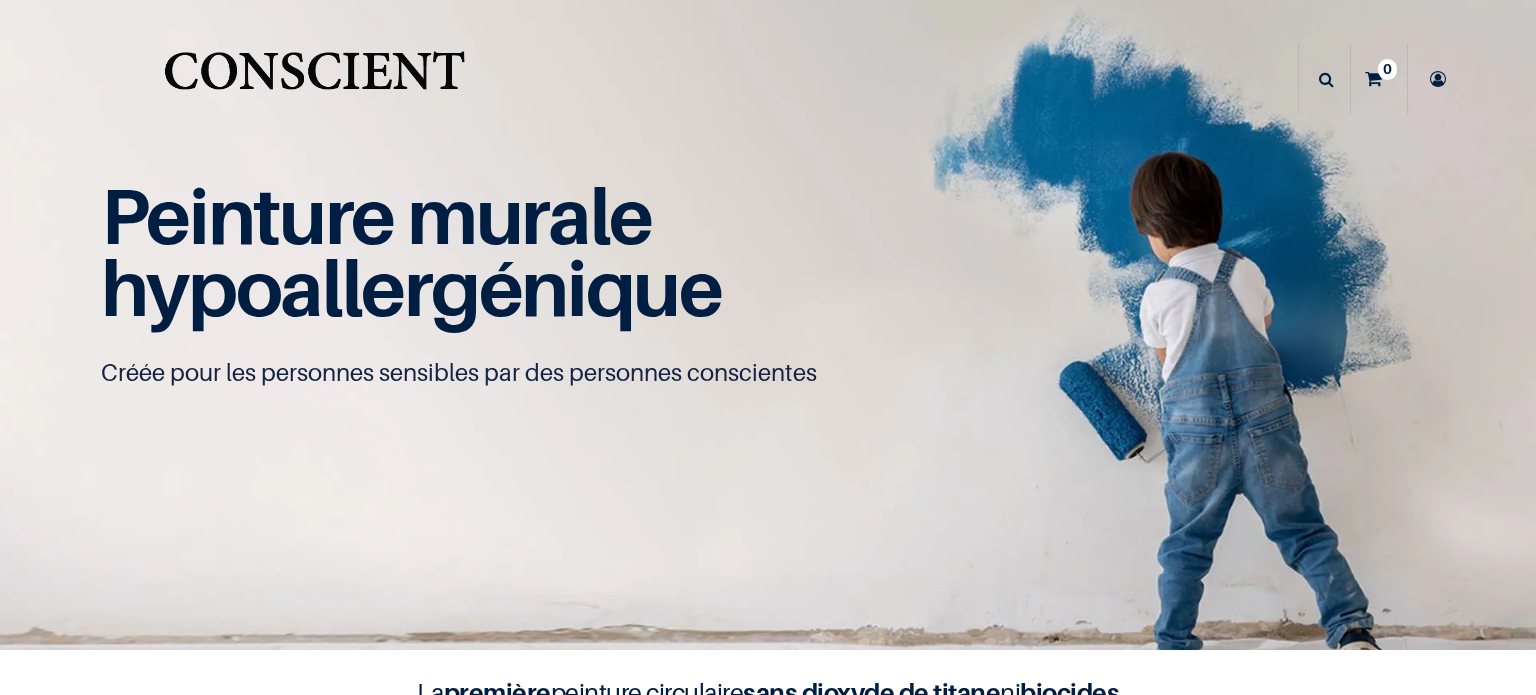 scroll, scrollTop: 0, scrollLeft: 0, axis: both 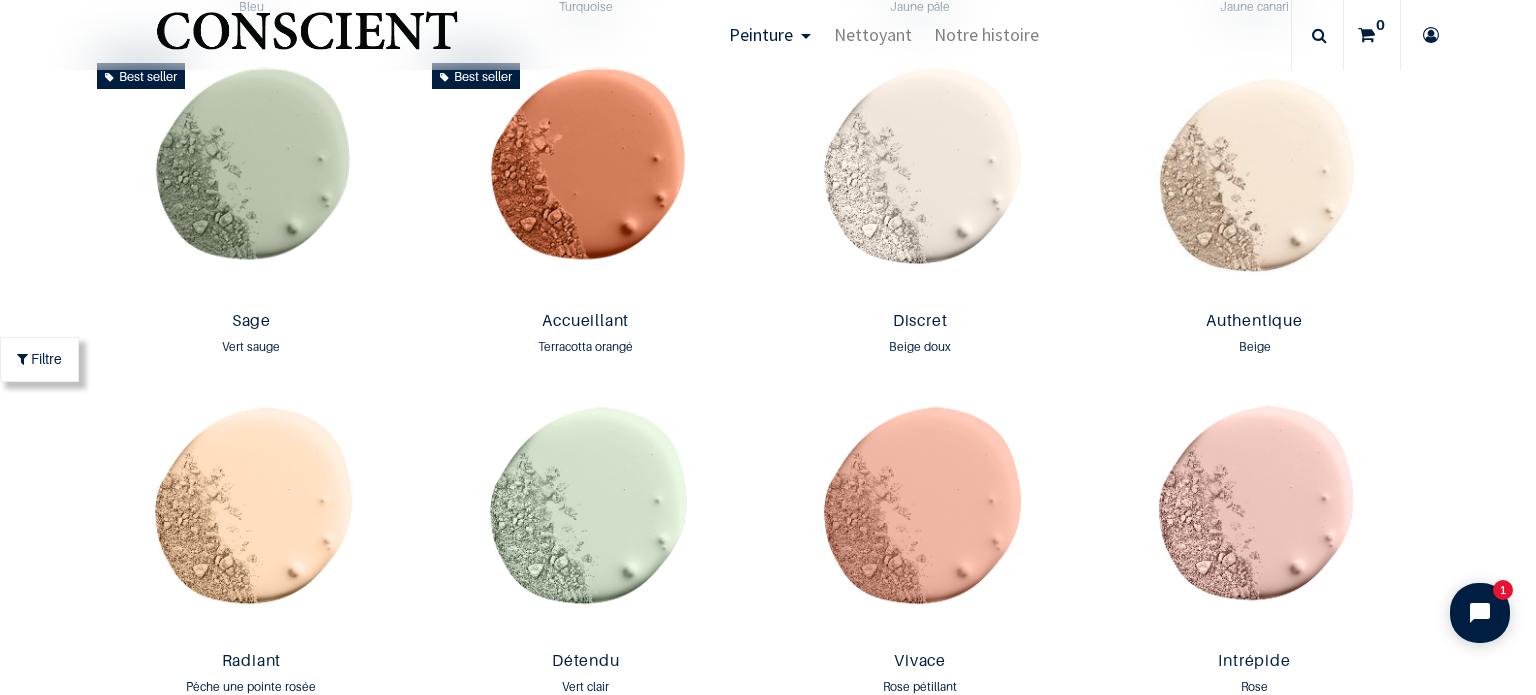 drag, startPoint x: 19, startPoint y: 490, endPoint x: 83, endPoint y: 330, distance: 172.32527 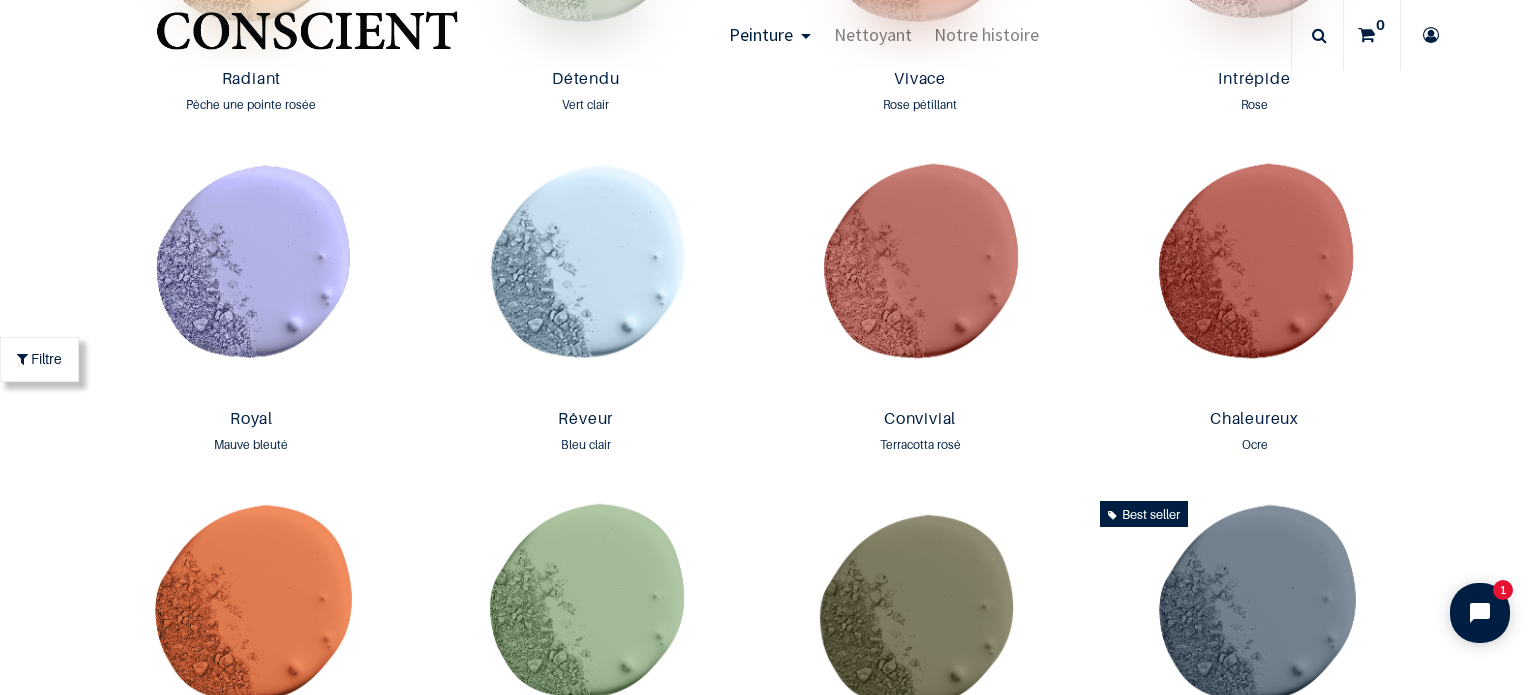 scroll, scrollTop: 2336, scrollLeft: 0, axis: vertical 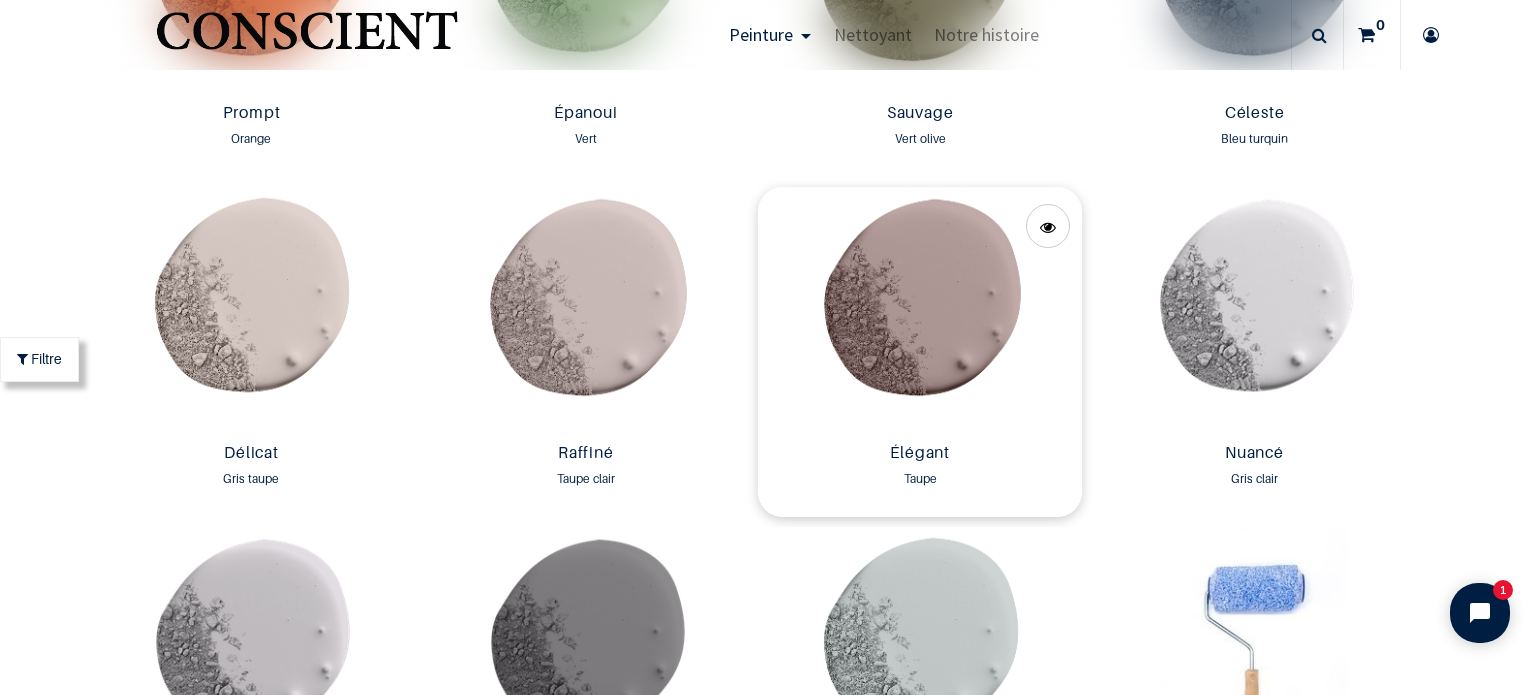 click at bounding box center [920, 311] 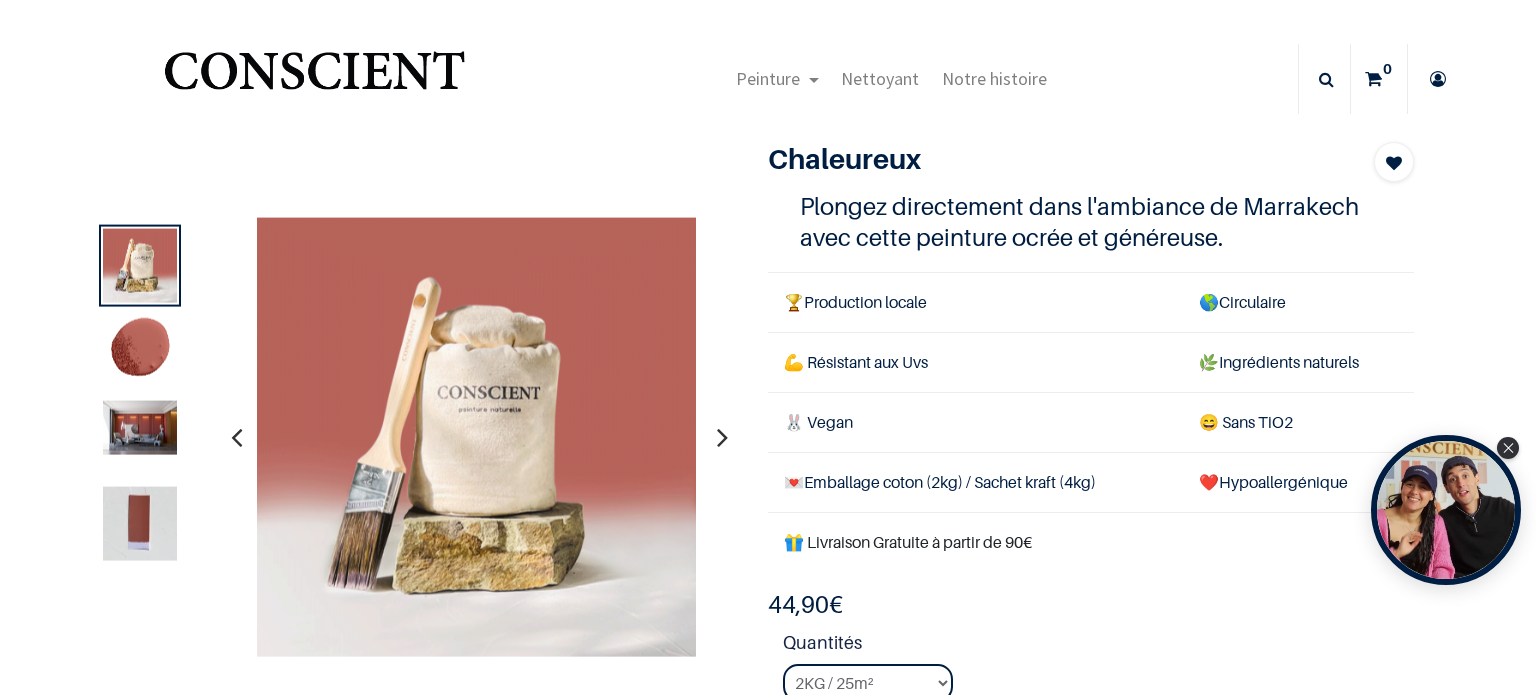 scroll, scrollTop: 0, scrollLeft: 0, axis: both 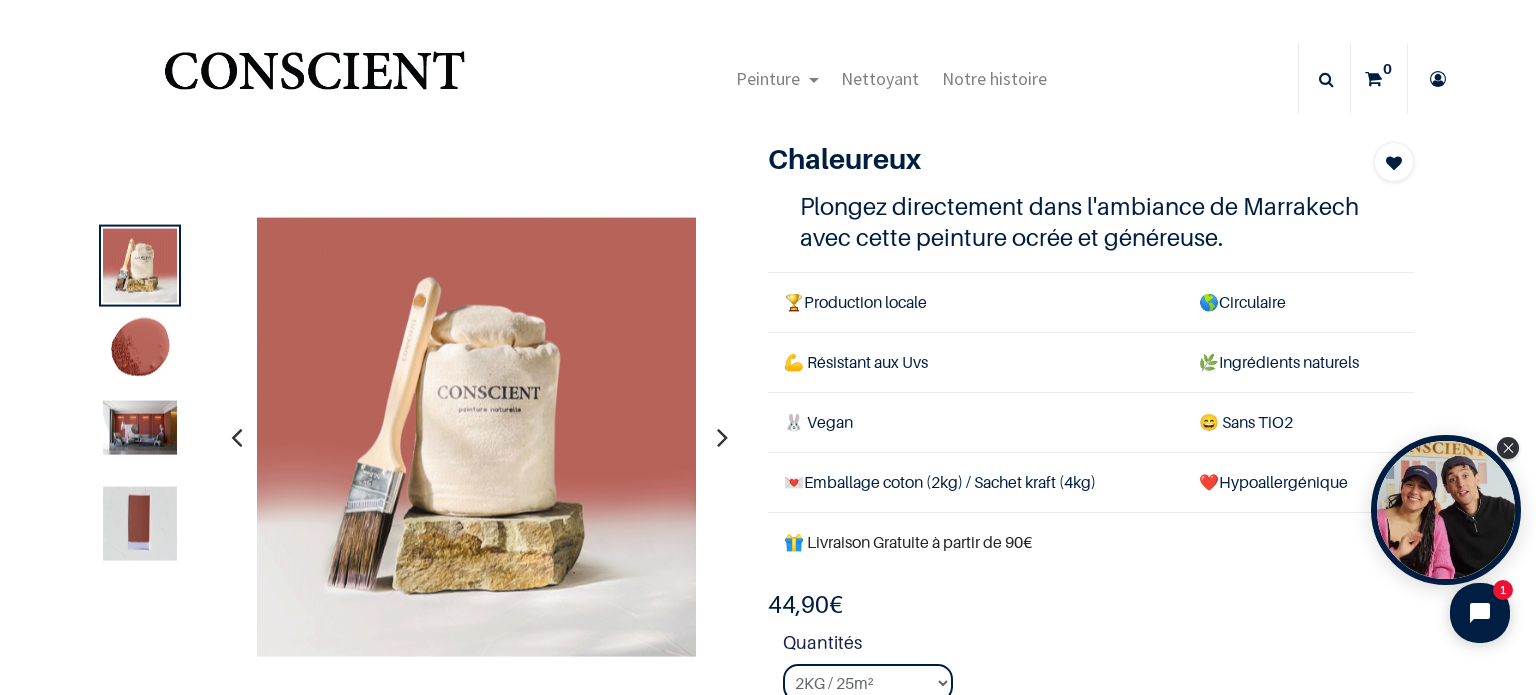 click at bounding box center [722, 437] 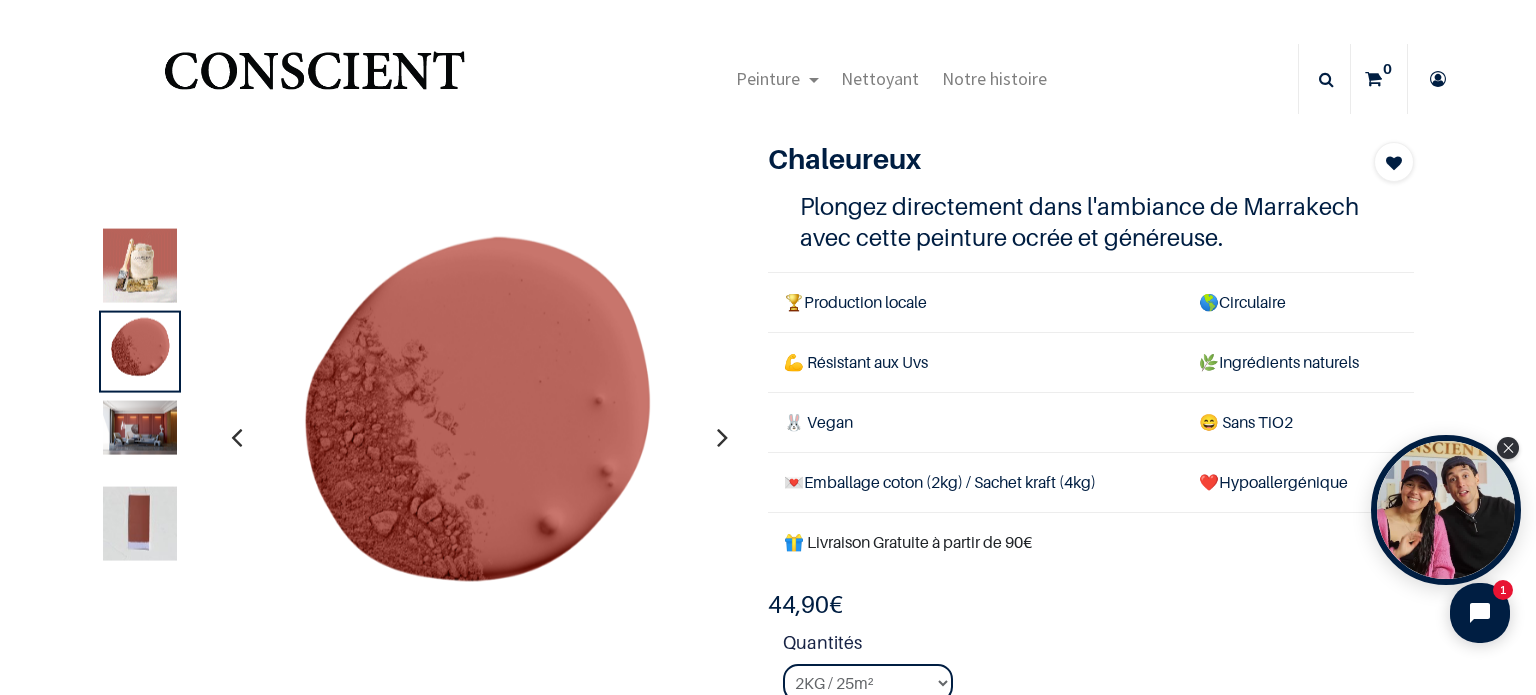 click at bounding box center [722, 437] 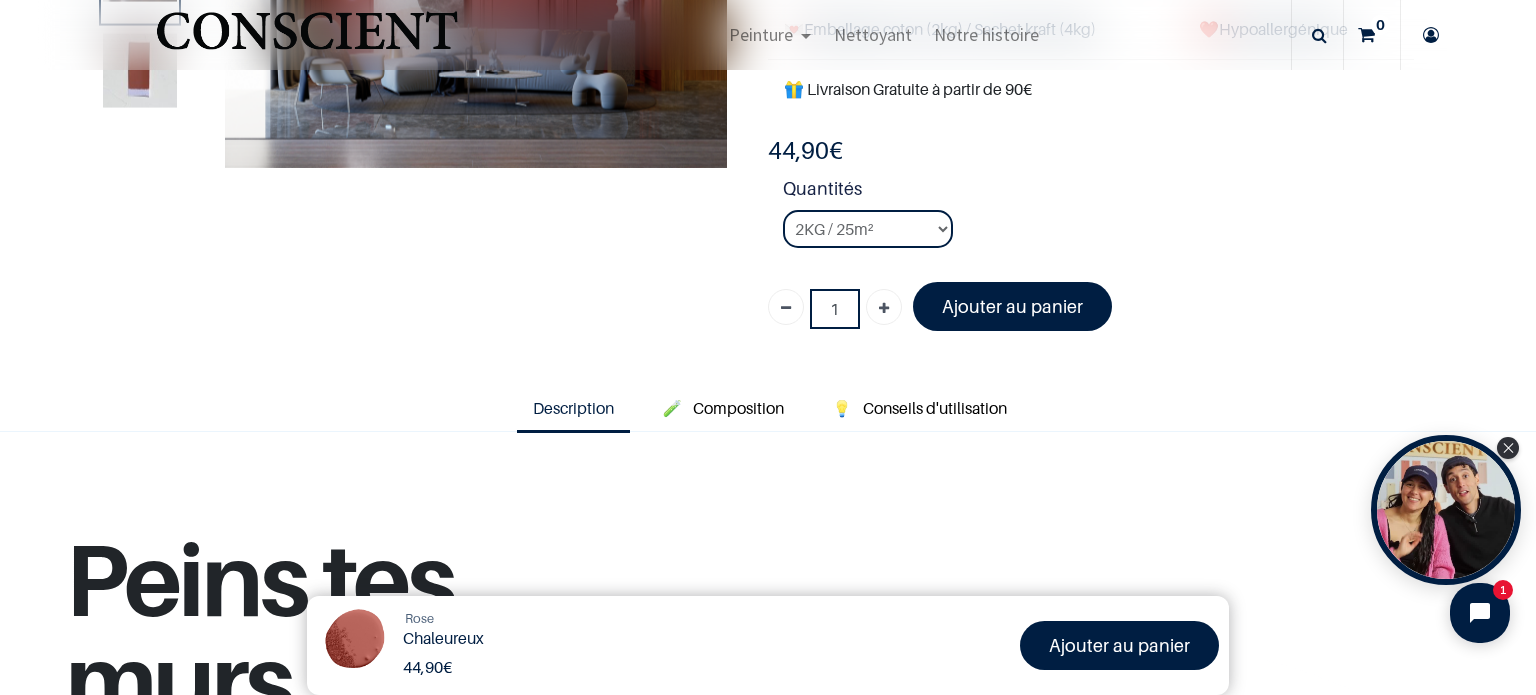 scroll, scrollTop: 308, scrollLeft: 0, axis: vertical 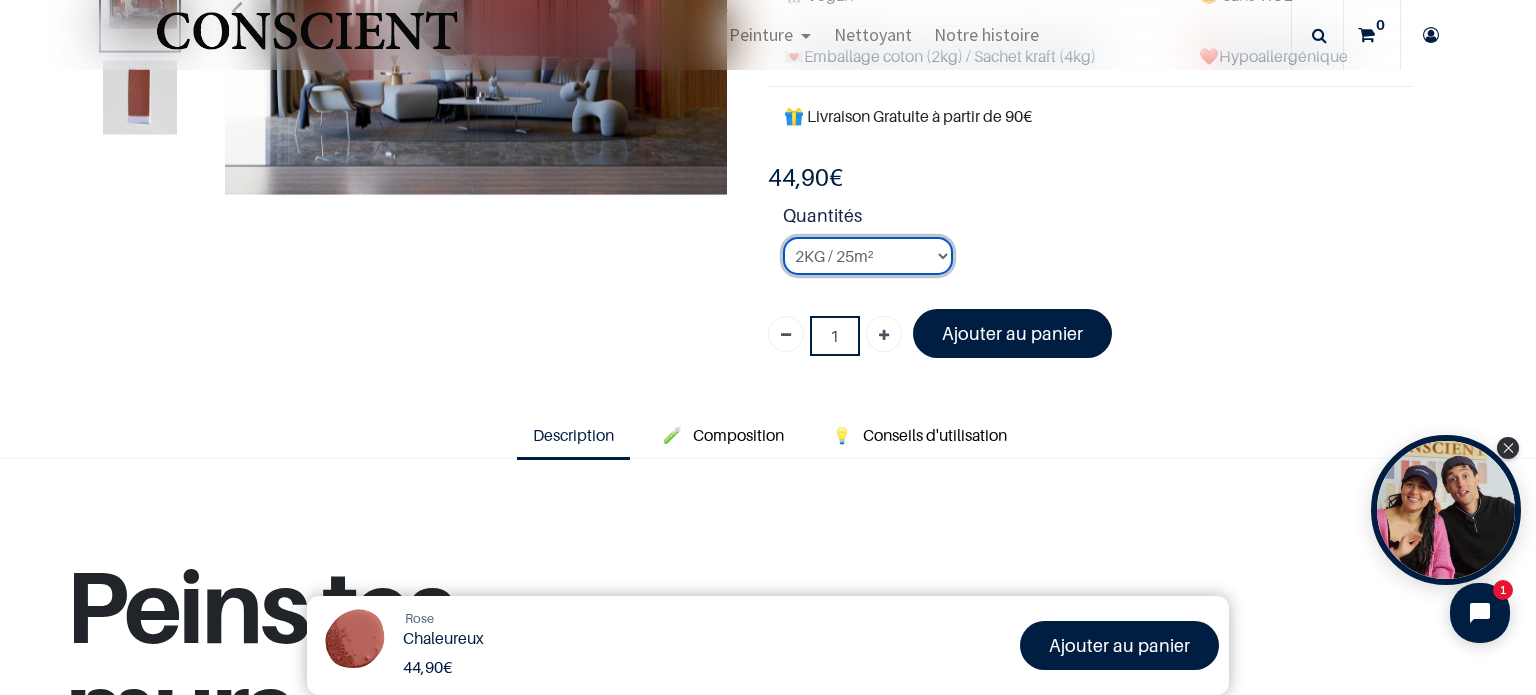 click on "2KG / 25m²
4KG / 50m²
8KG / 100m²
Testeur" at bounding box center [868, 256] 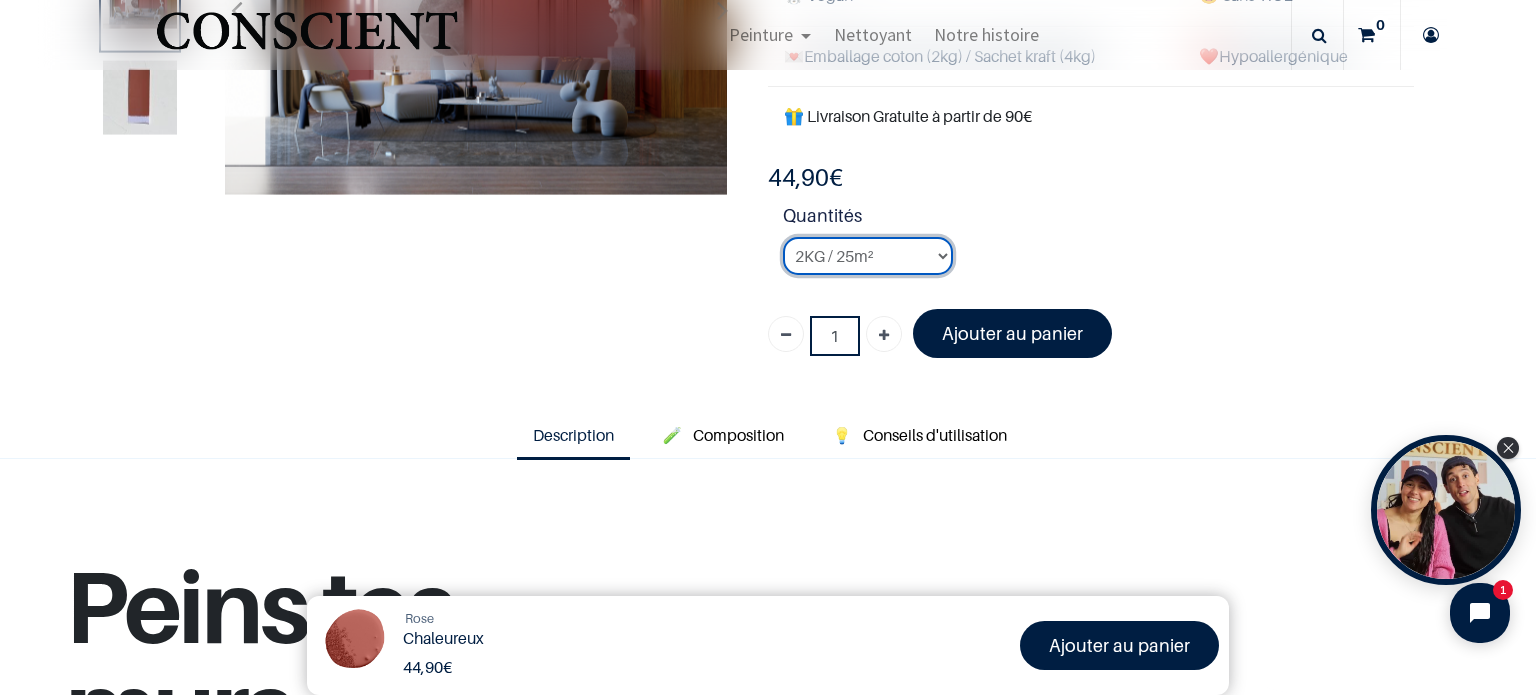 select on "86" 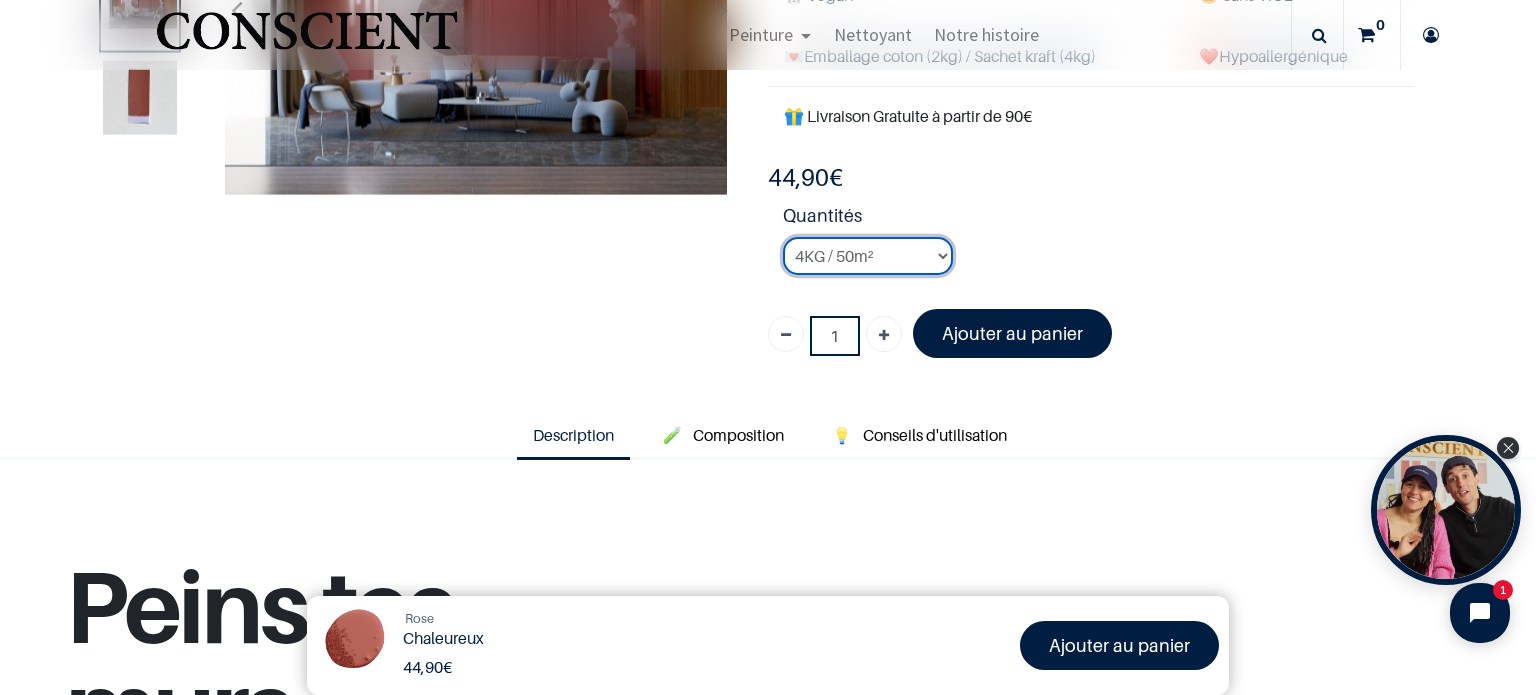 click on "2KG / 25m²
4KG / 50m²
8KG / 100m²
Testeur" at bounding box center [868, 256] 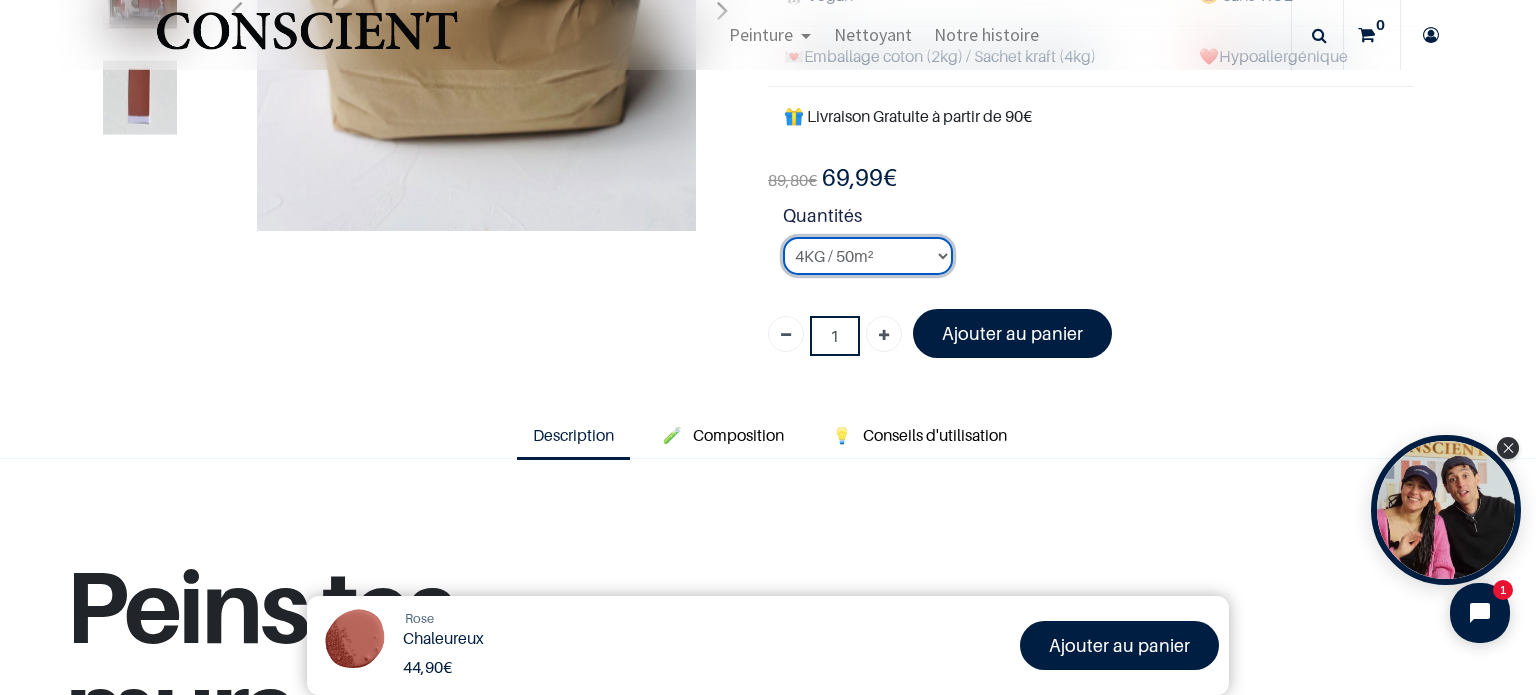 scroll, scrollTop: 0, scrollLeft: 0, axis: both 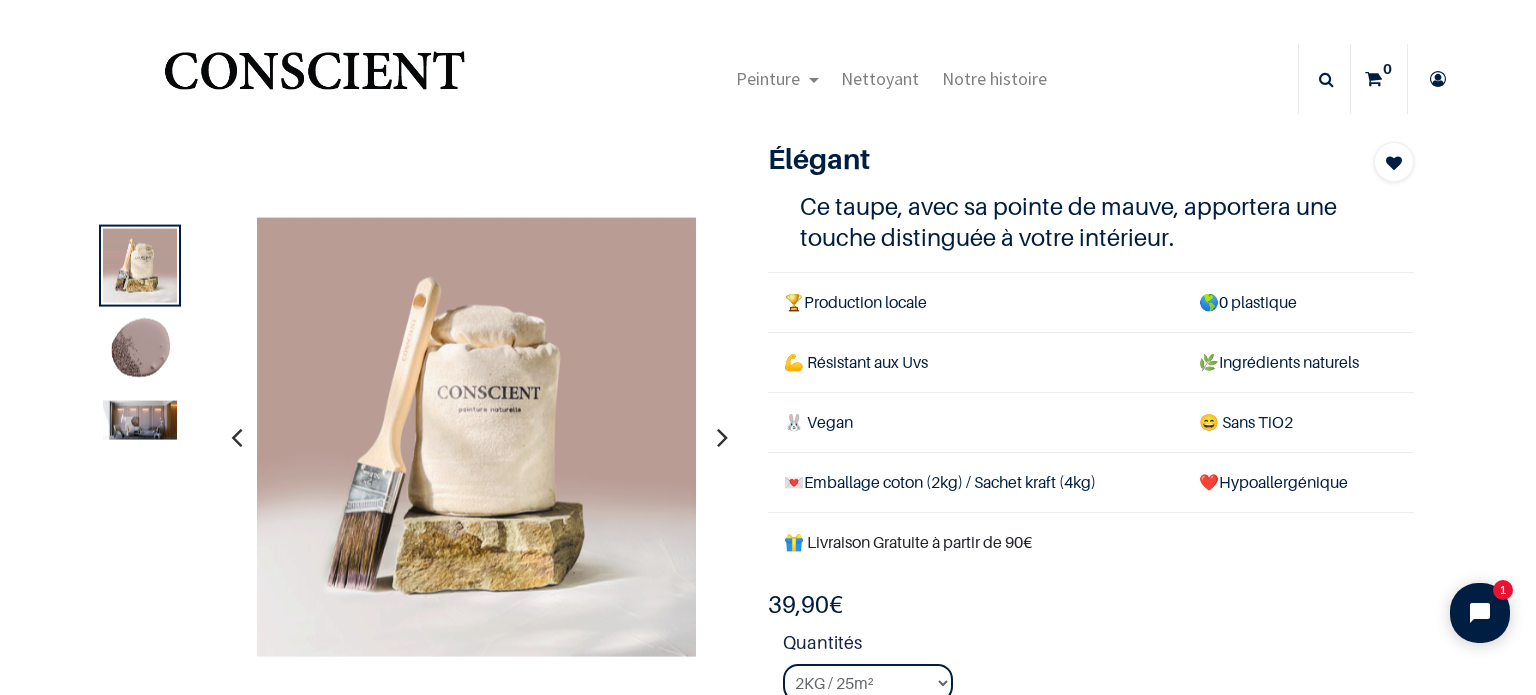 click at bounding box center [722, 437] 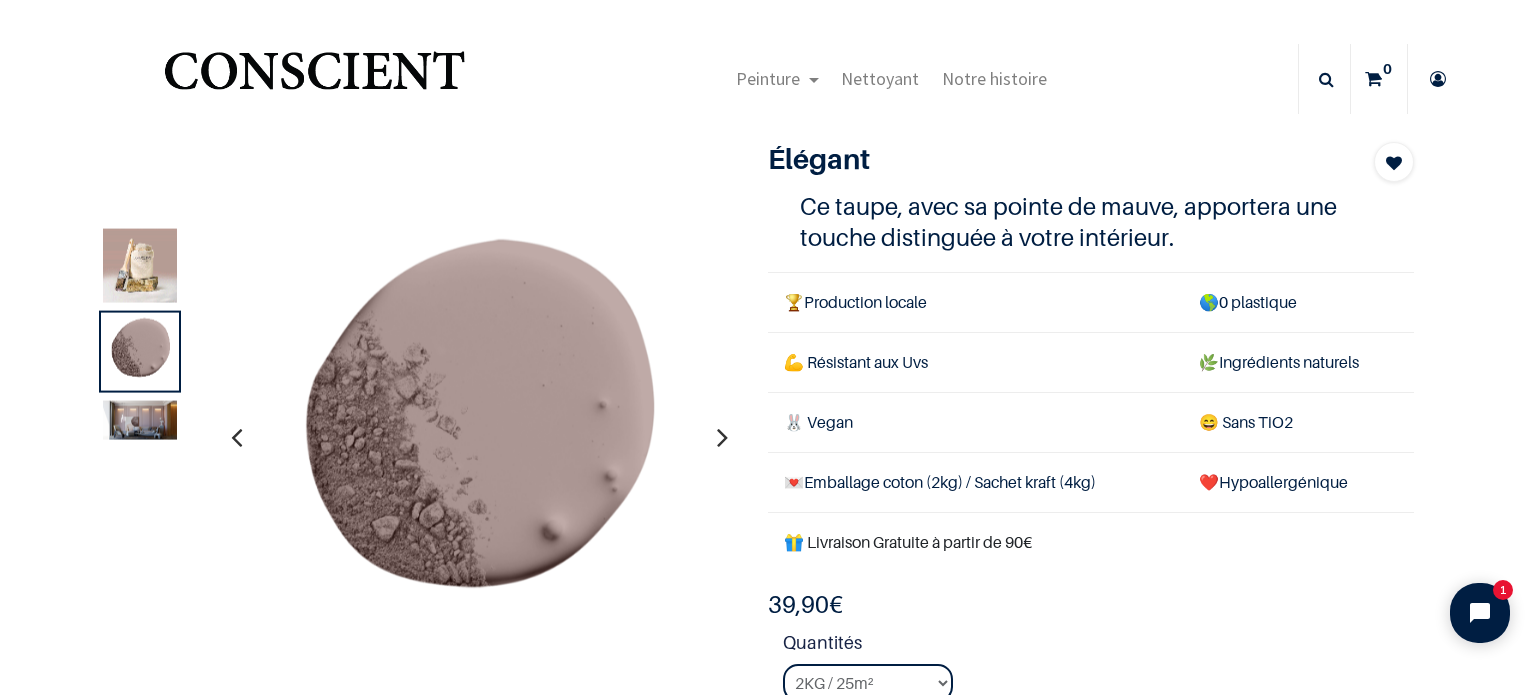 click at bounding box center [722, 437] 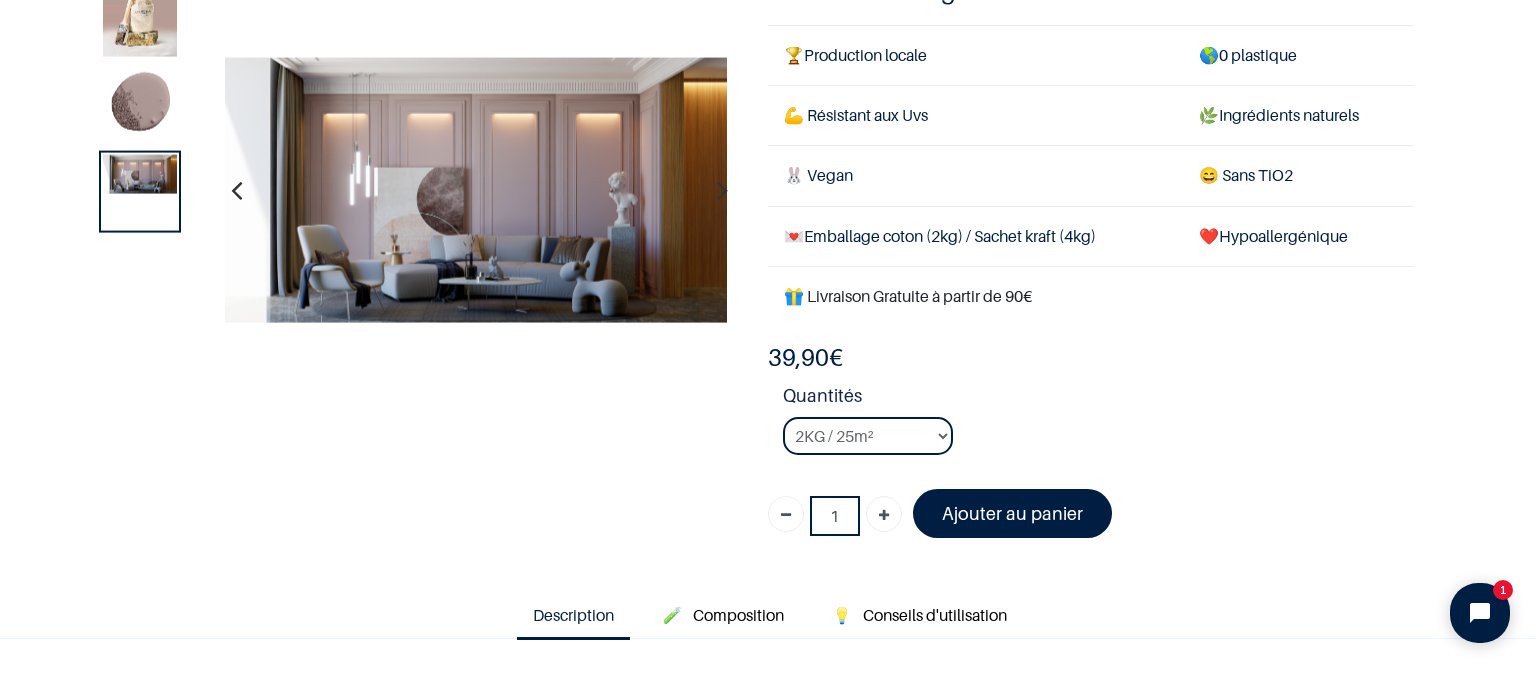 scroll, scrollTop: 128, scrollLeft: 0, axis: vertical 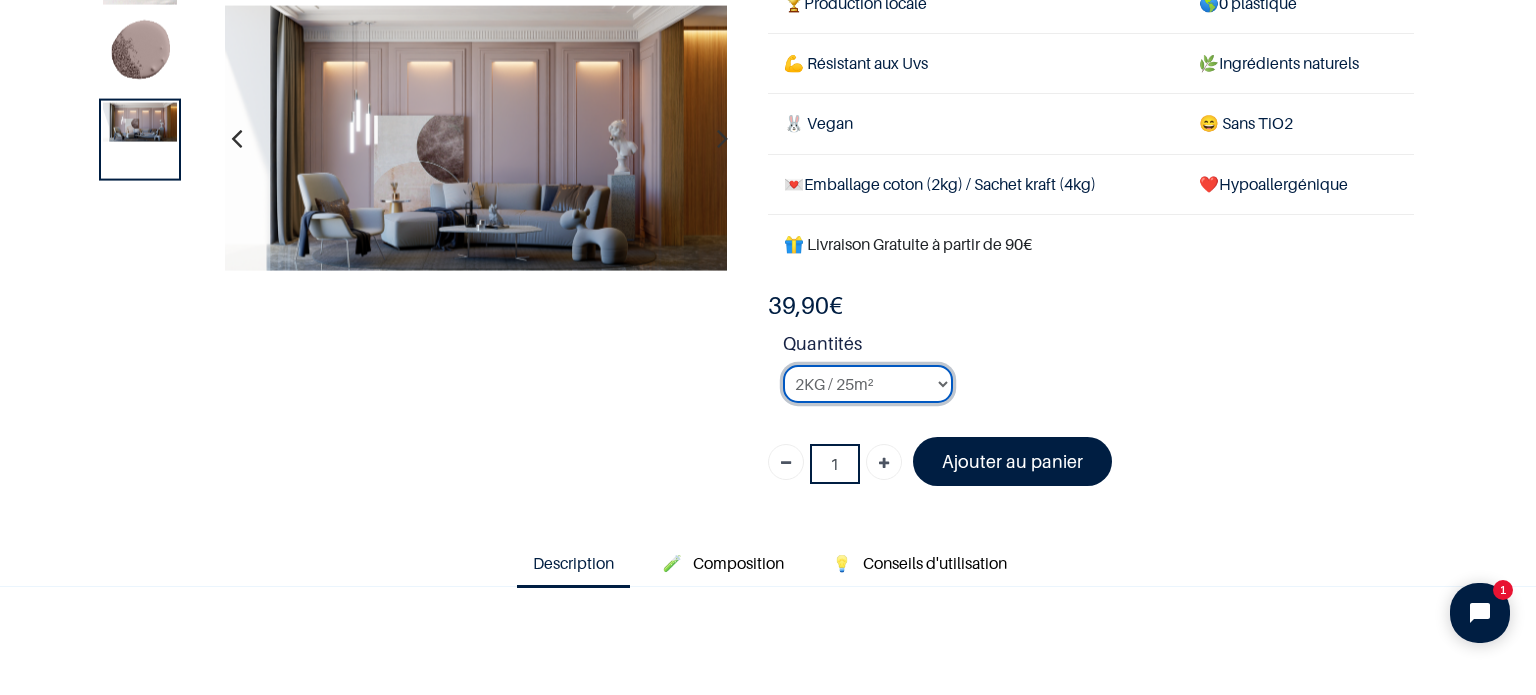 click on "2KG / 25m²
4KG / 50m²
8KG / 100m²
Testeur" at bounding box center [868, 384] 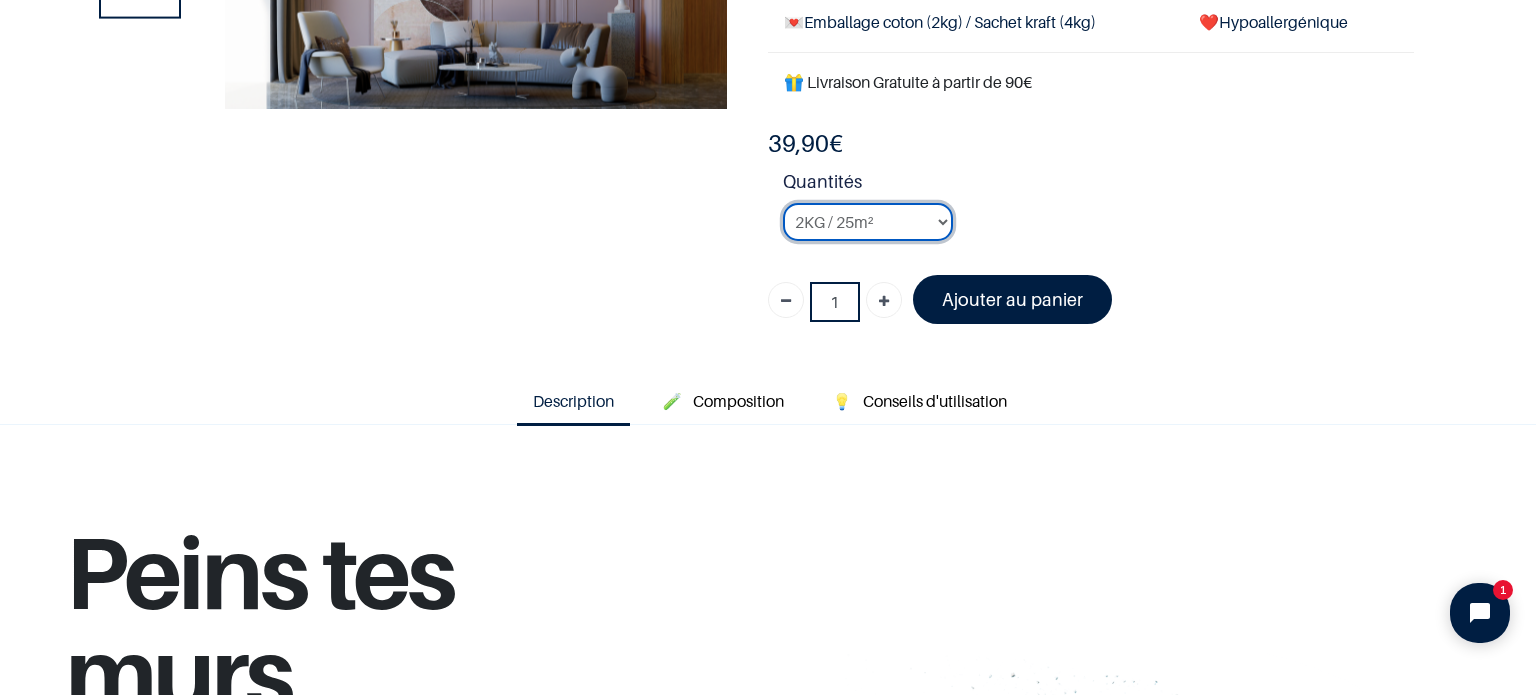 scroll, scrollTop: 451, scrollLeft: 0, axis: vertical 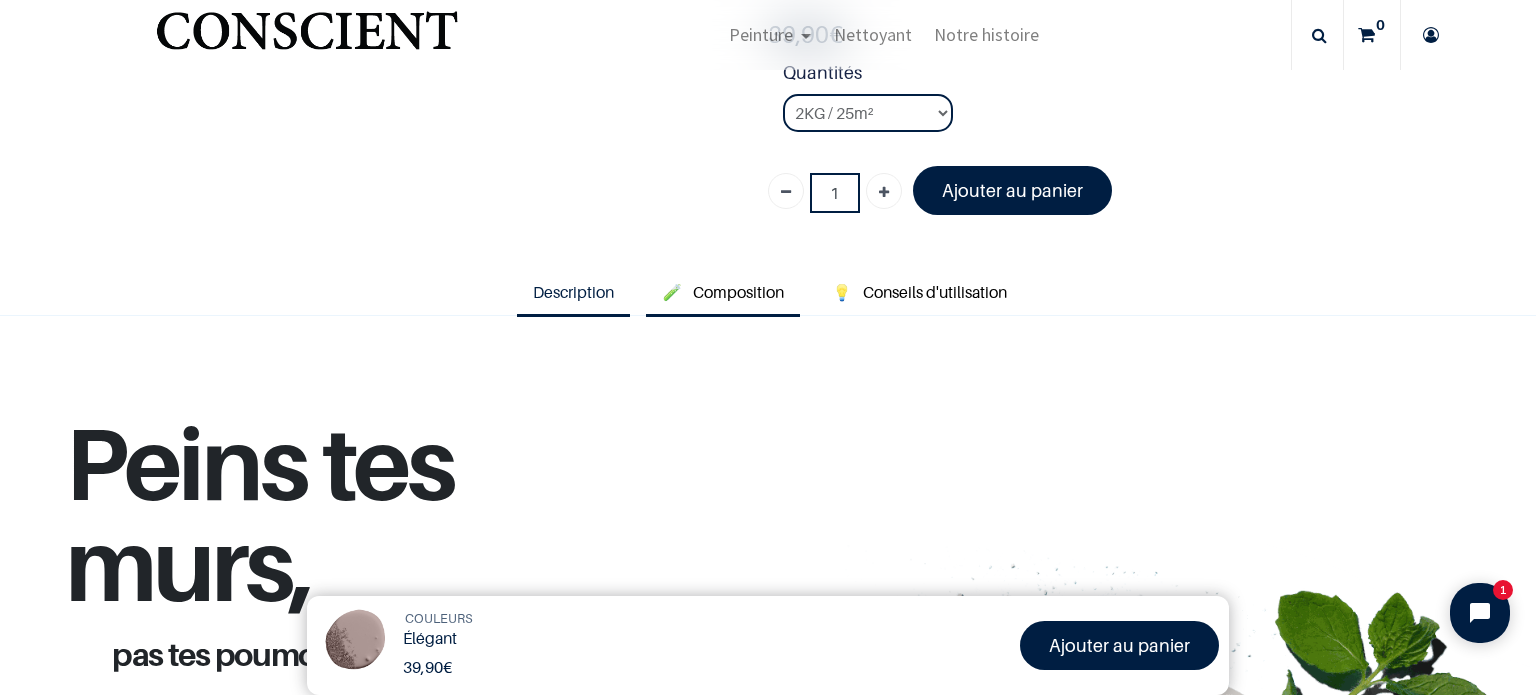 click on "Composition" at bounding box center (738, 292) 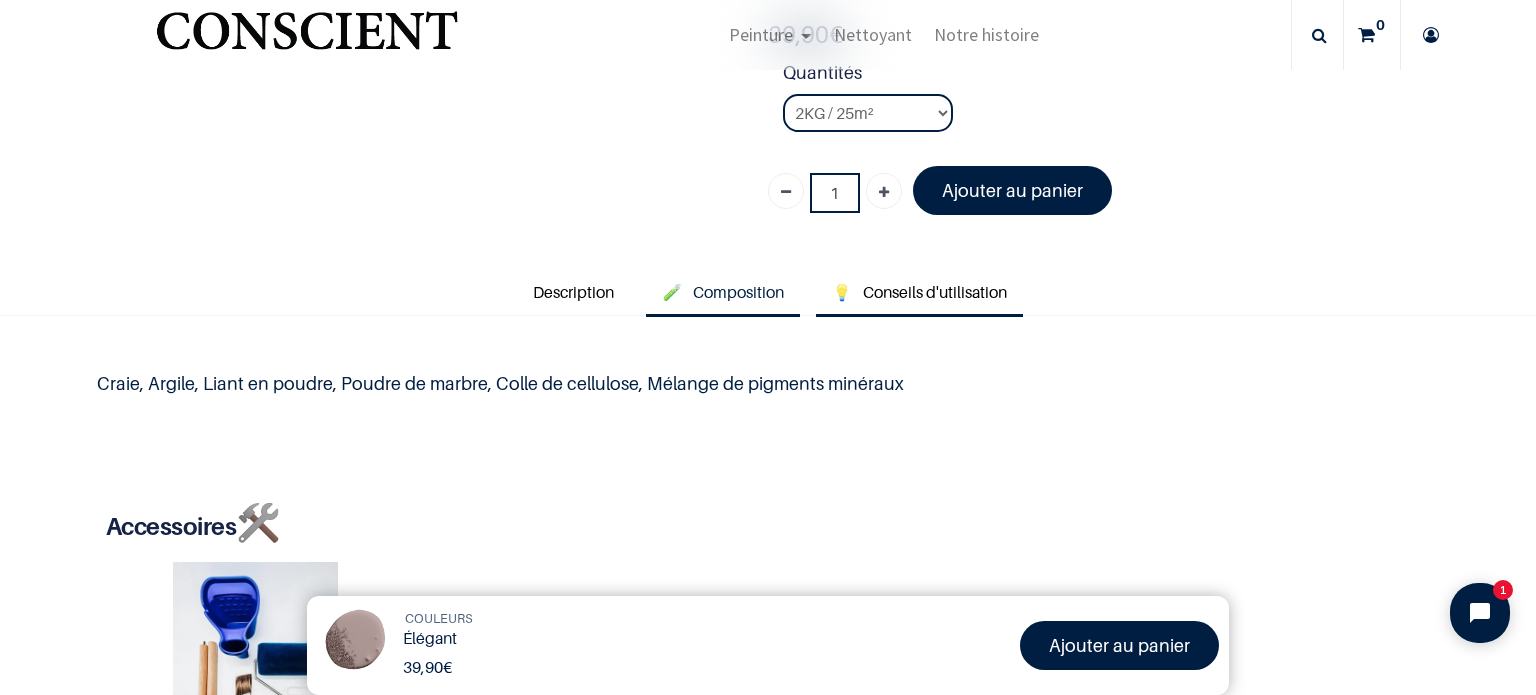 click on "Conseils d'utilisation" at bounding box center [935, 292] 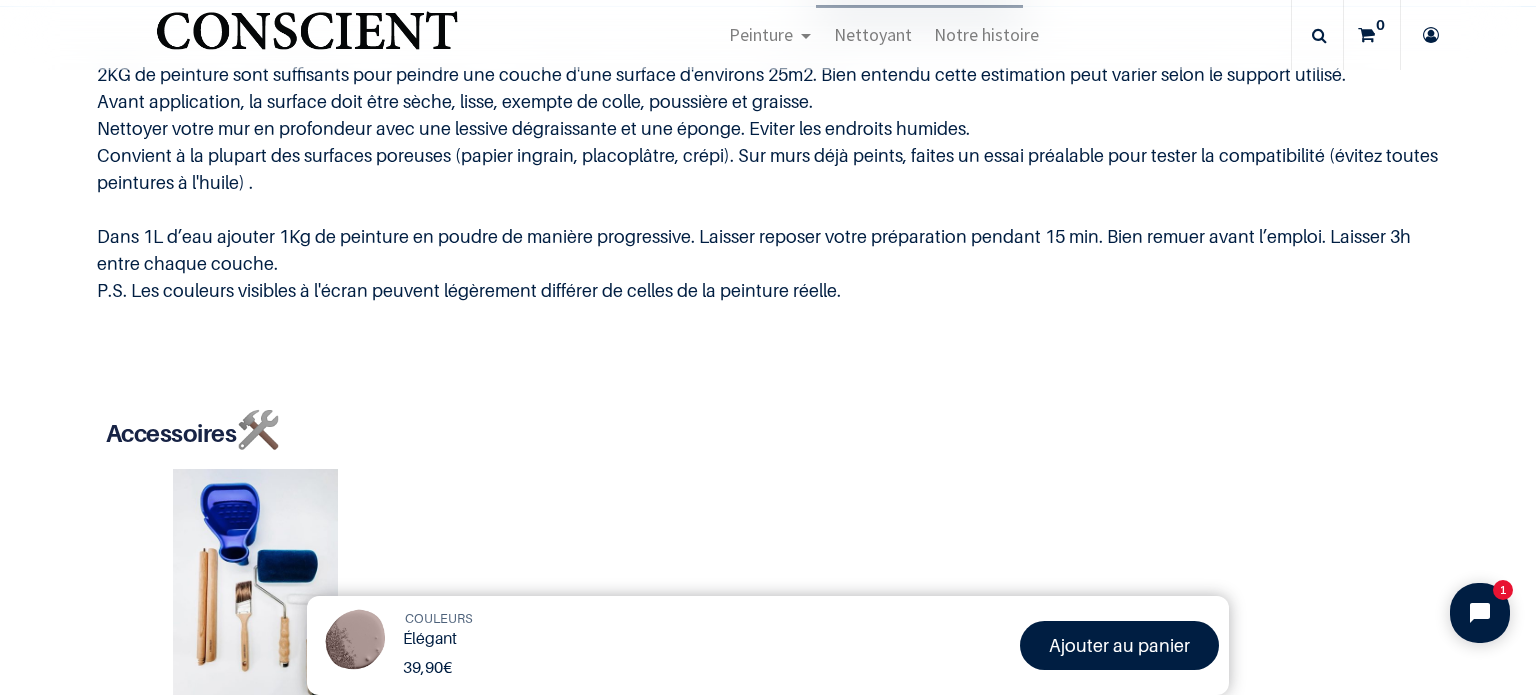 scroll, scrollTop: 1020, scrollLeft: 0, axis: vertical 